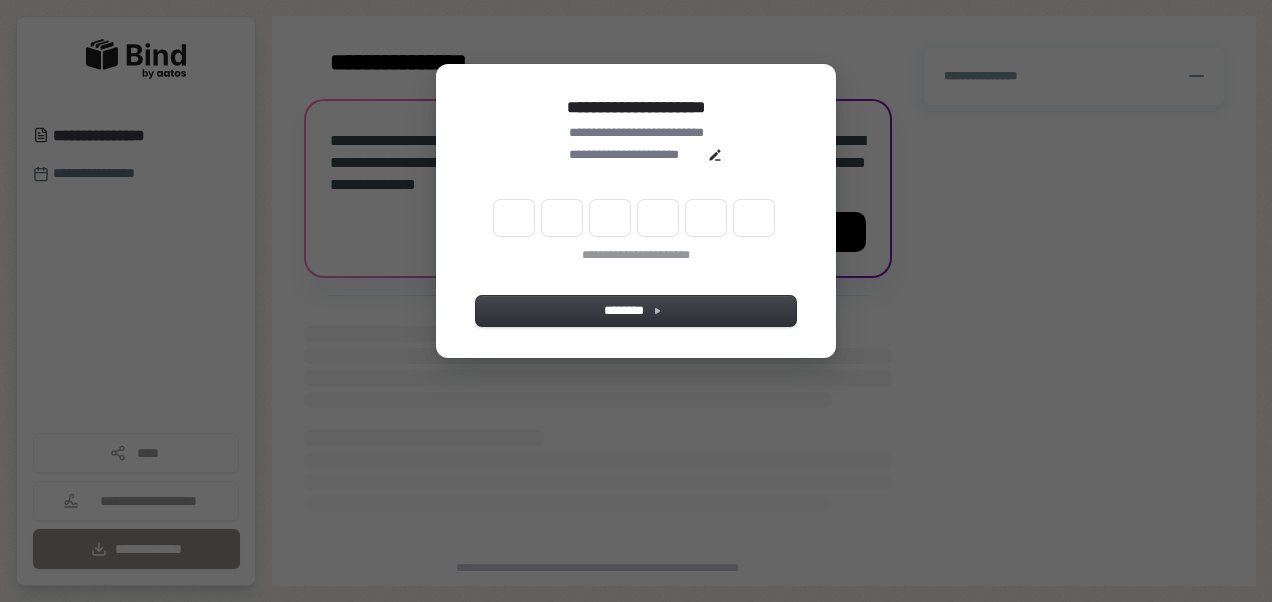 scroll, scrollTop: 0, scrollLeft: 0, axis: both 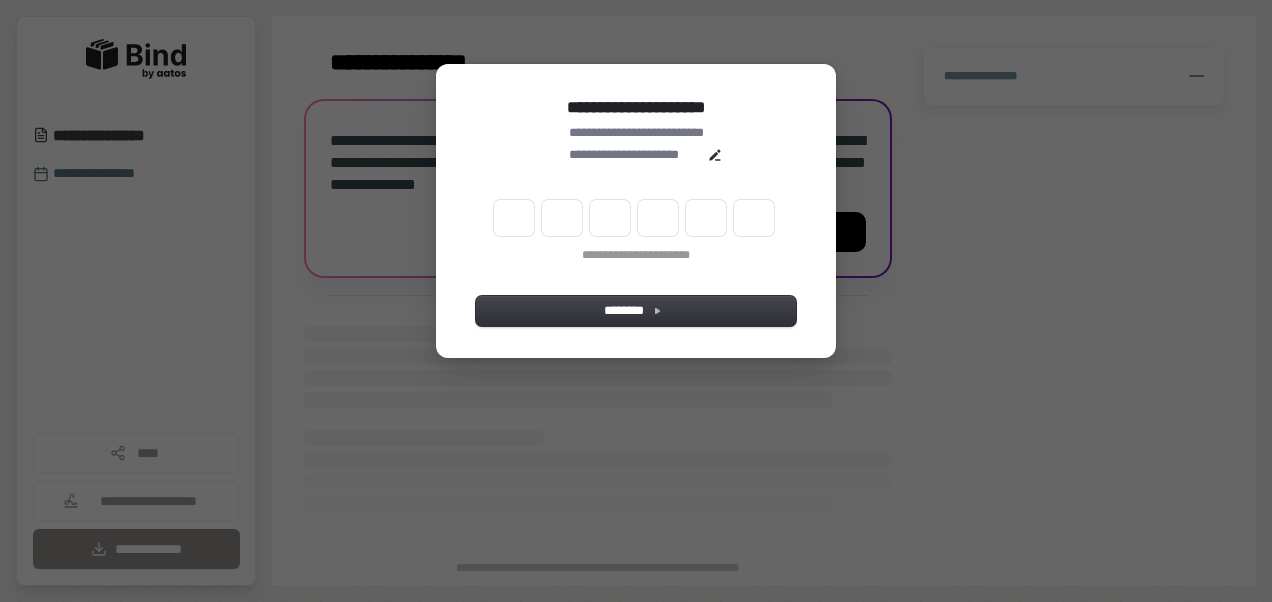 type on "*" 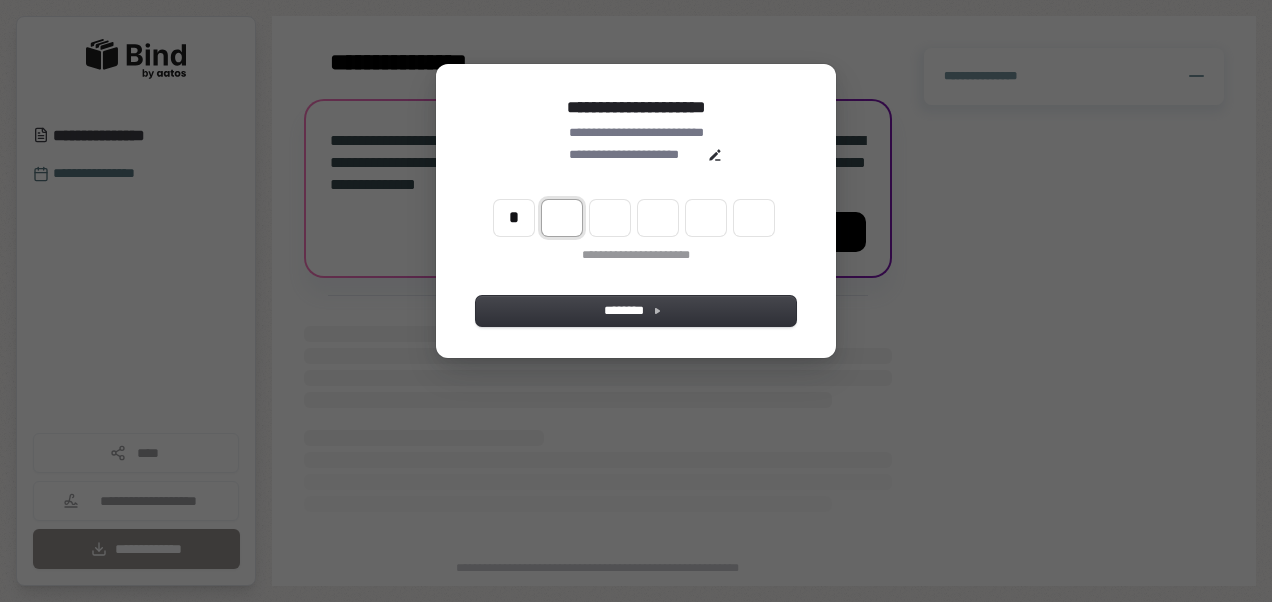 type on "*" 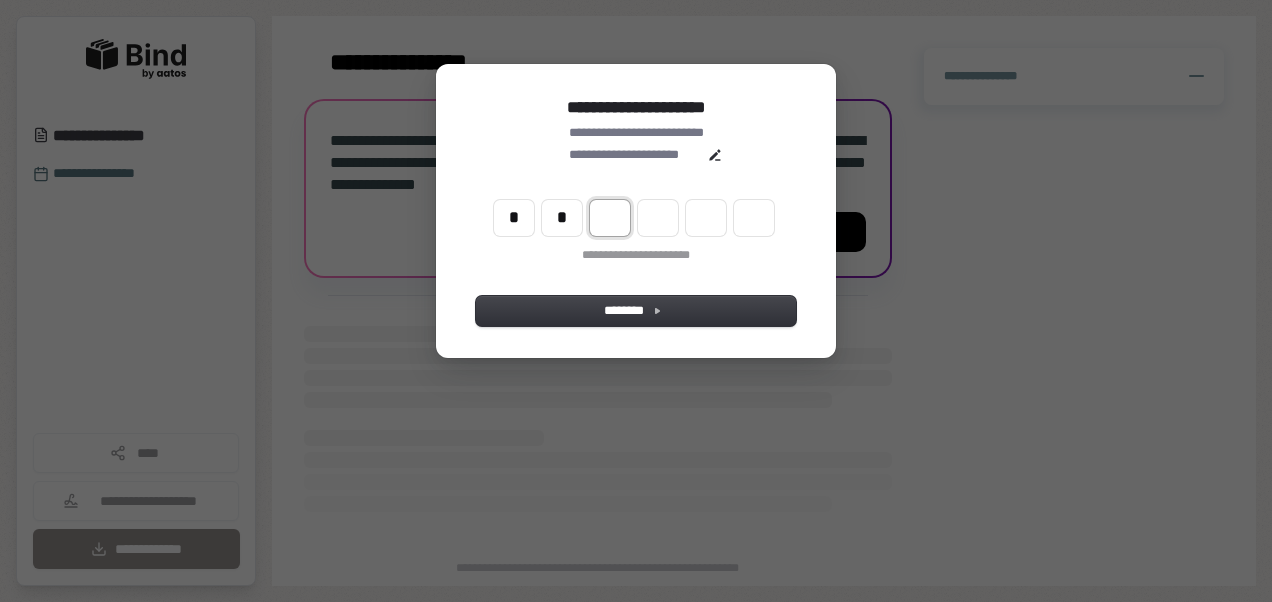 type on "**" 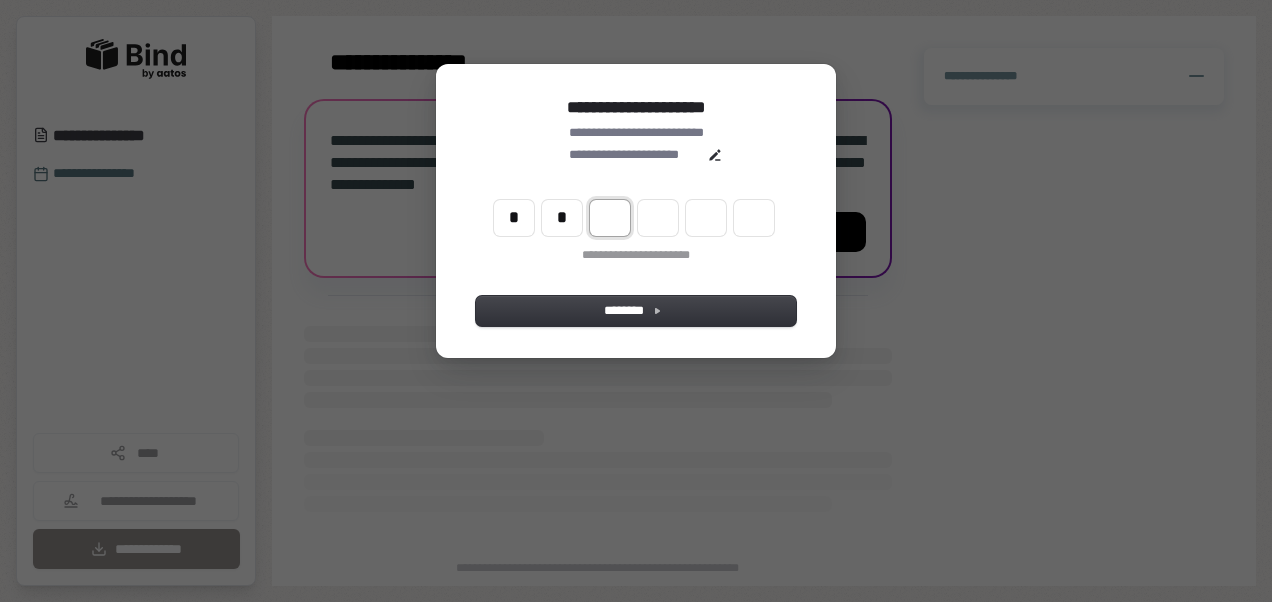 type on "*" 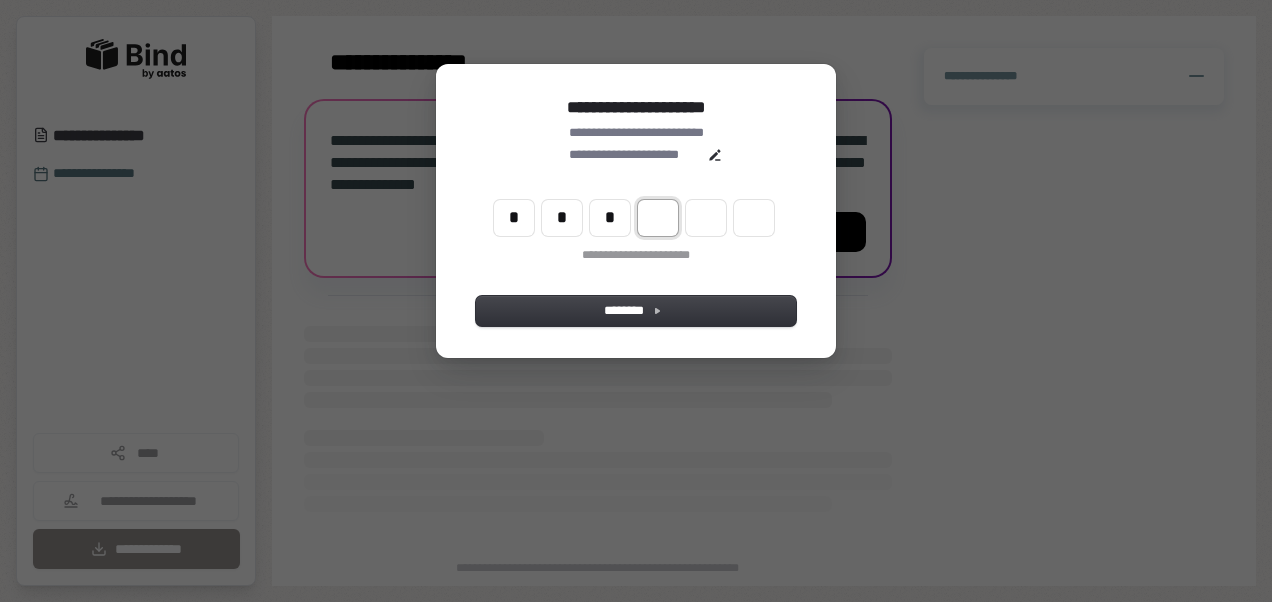 type on "***" 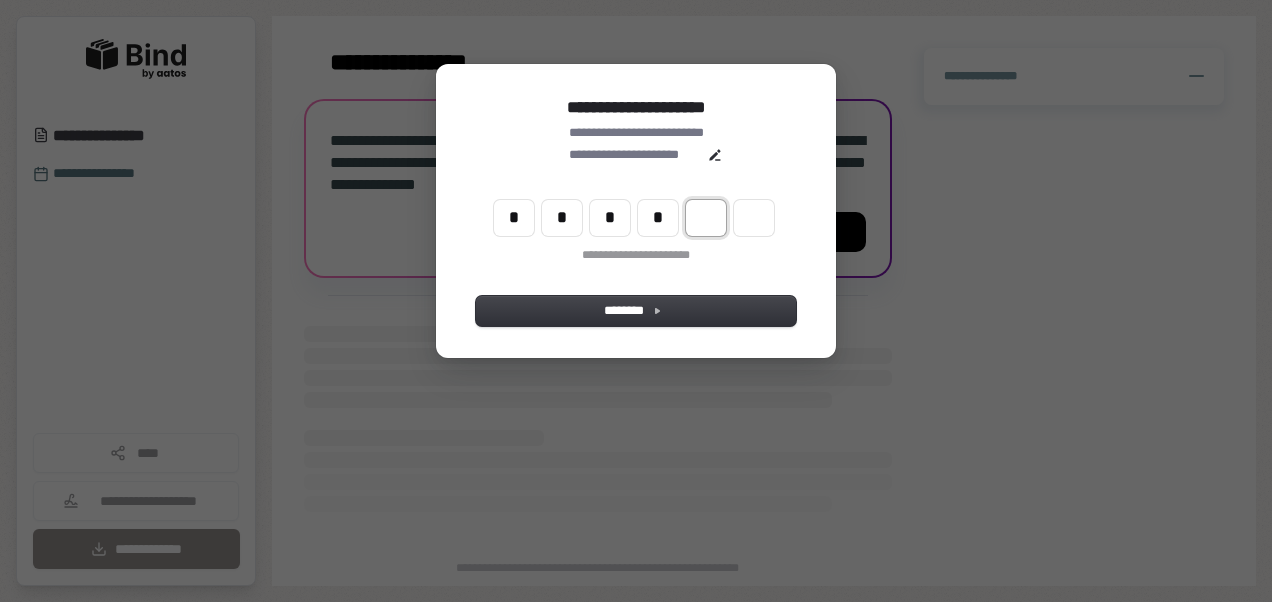 type on "****" 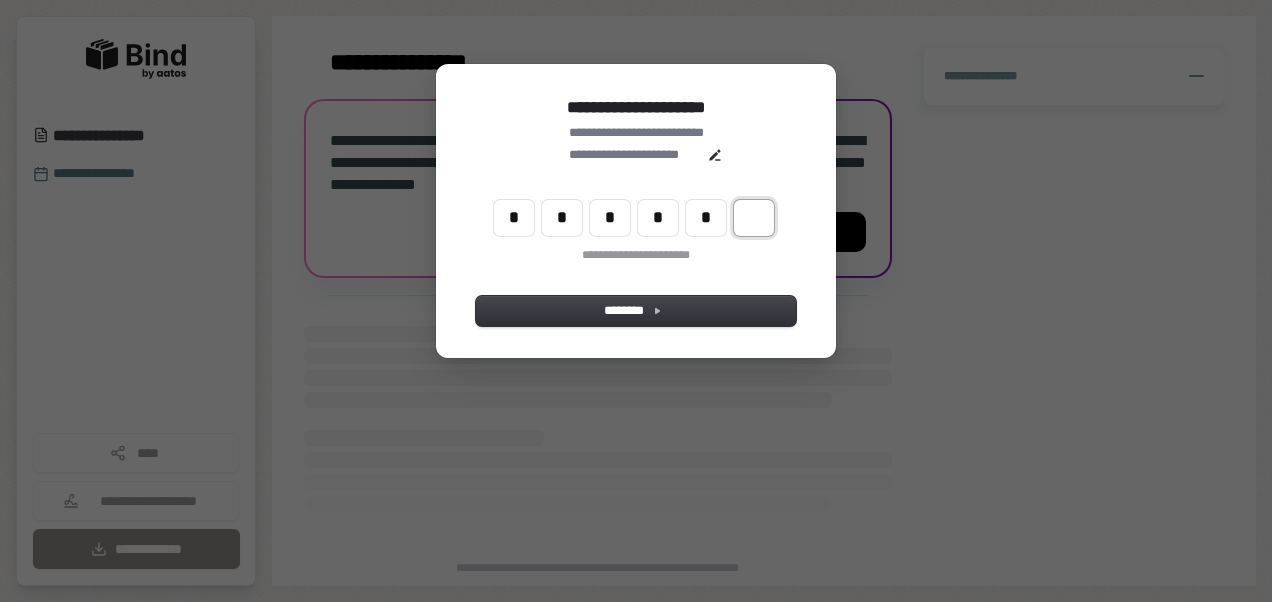 type on "******" 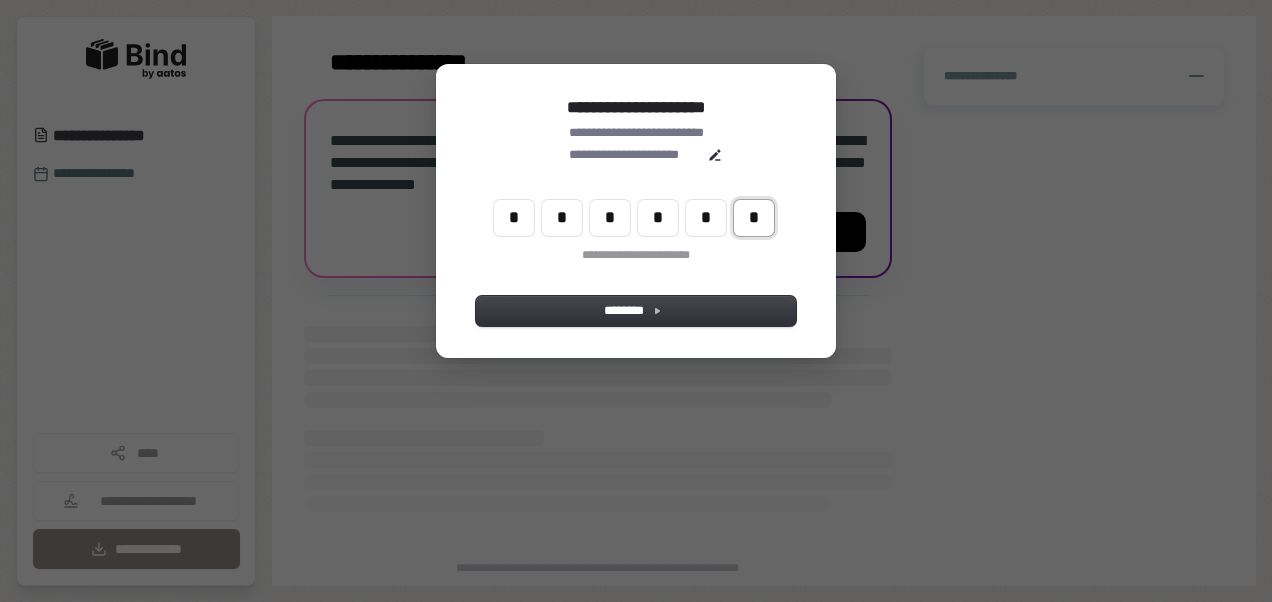 type on "*" 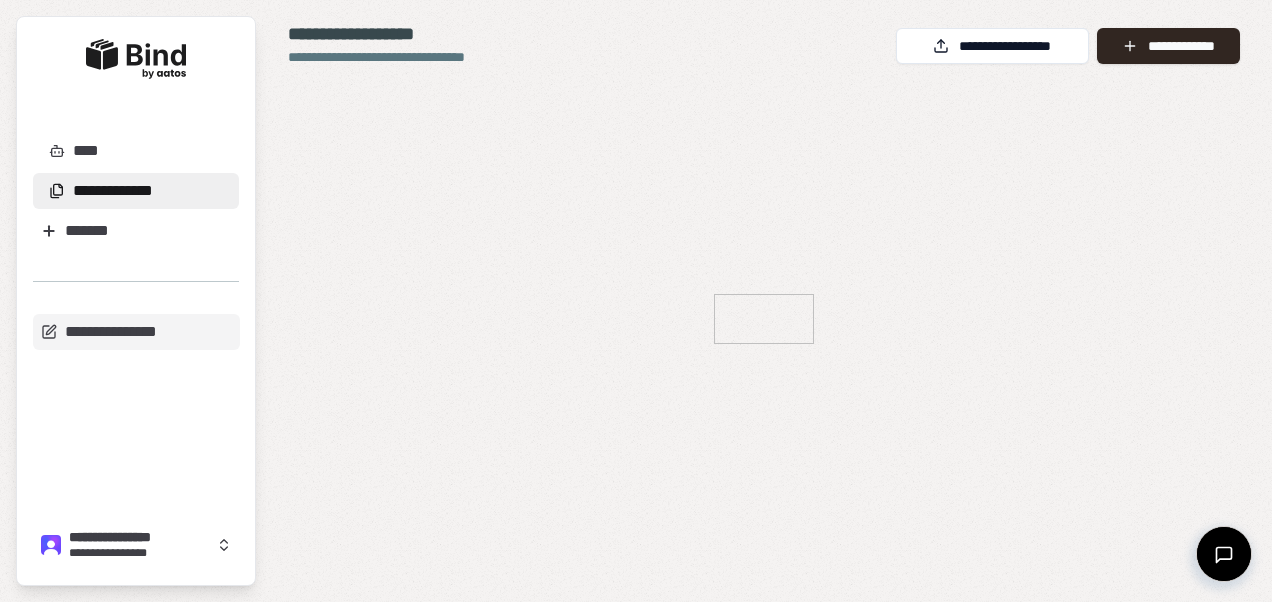 scroll, scrollTop: 0, scrollLeft: 0, axis: both 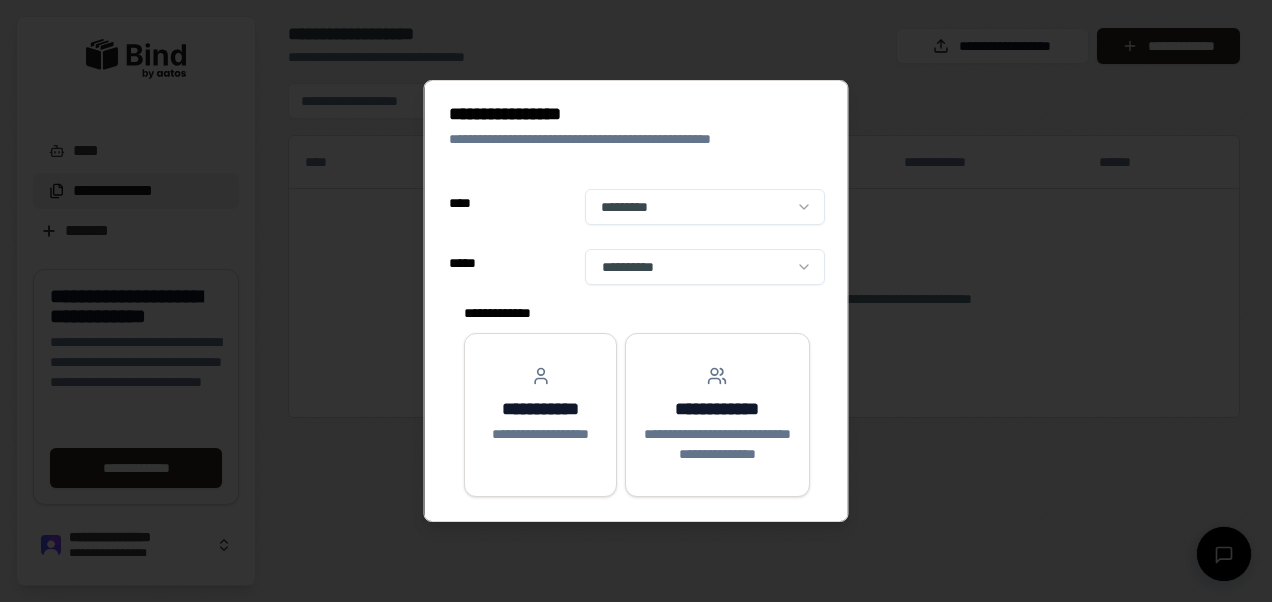 select on "**" 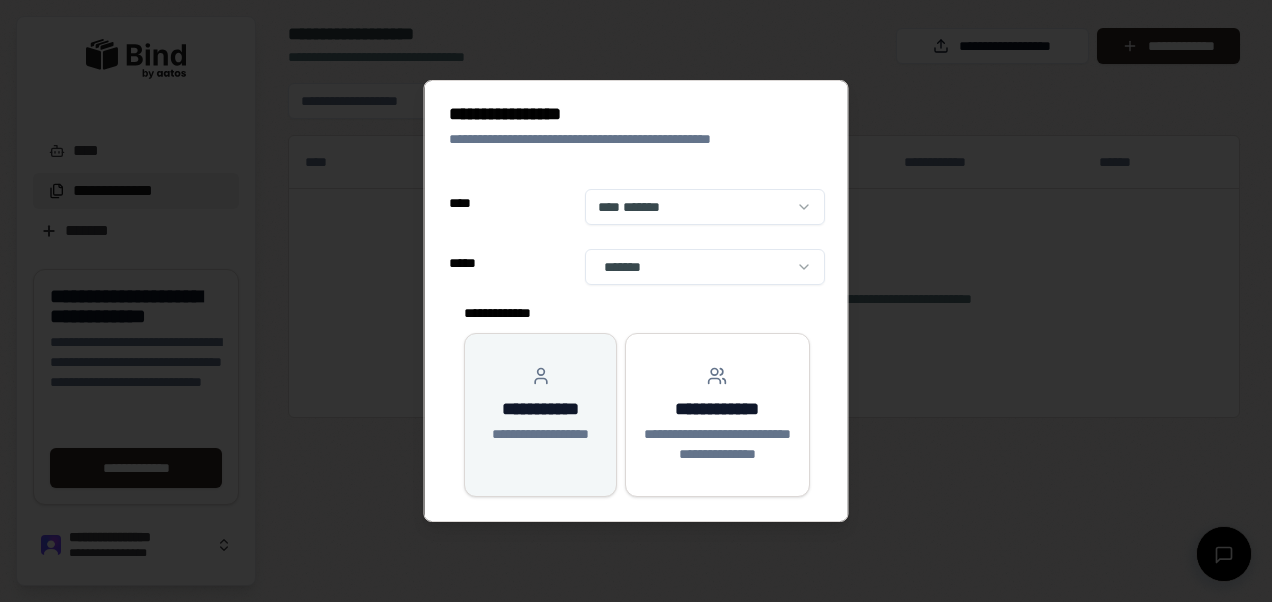 click on "**********" at bounding box center (540, 409) 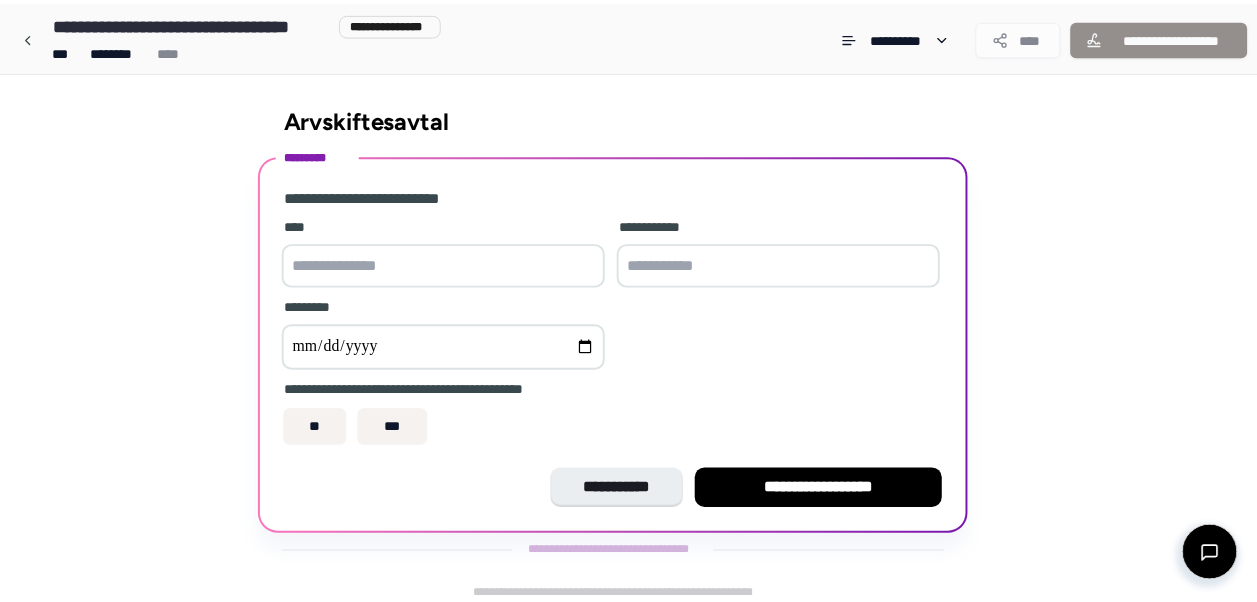 scroll, scrollTop: 11, scrollLeft: 0, axis: vertical 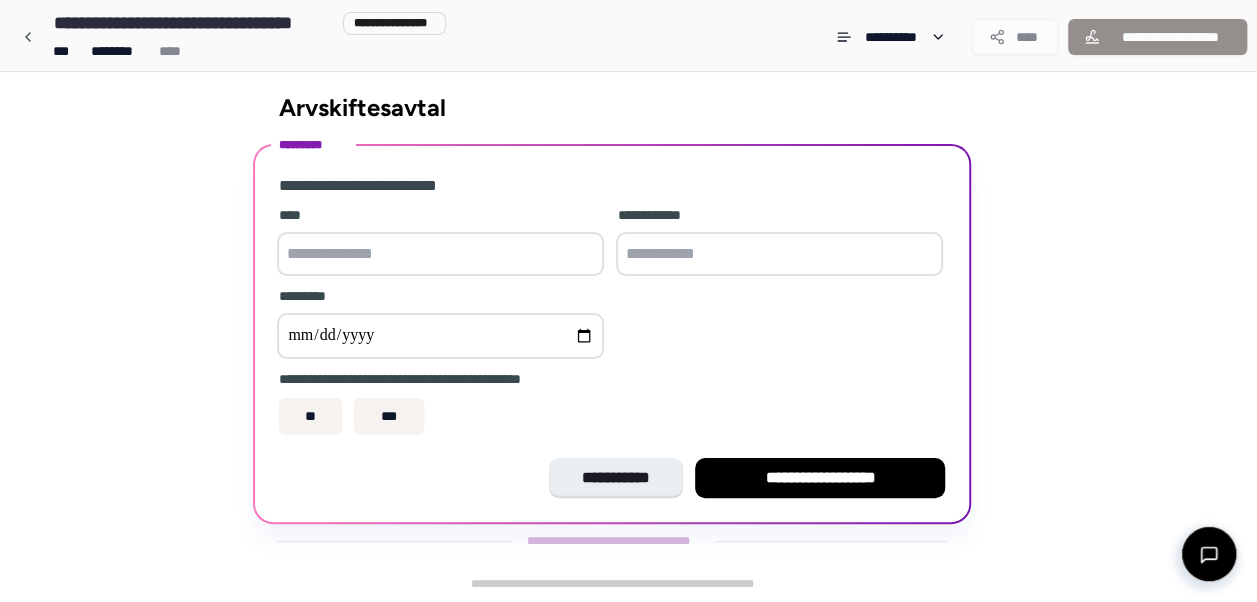 click at bounding box center [440, 254] 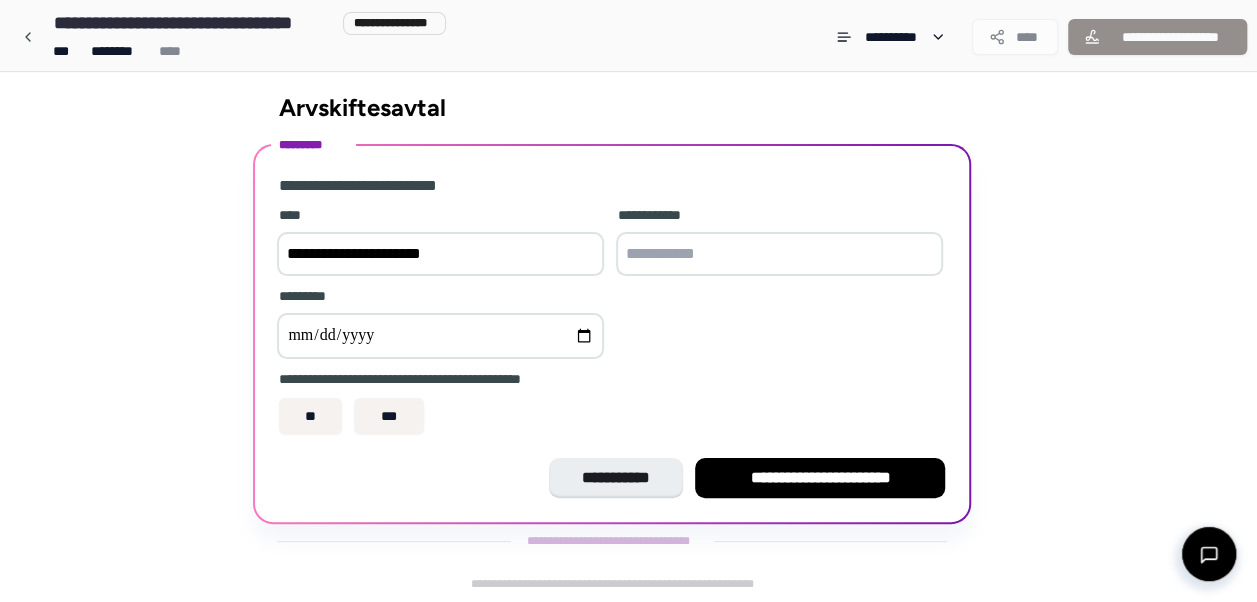 type on "**********" 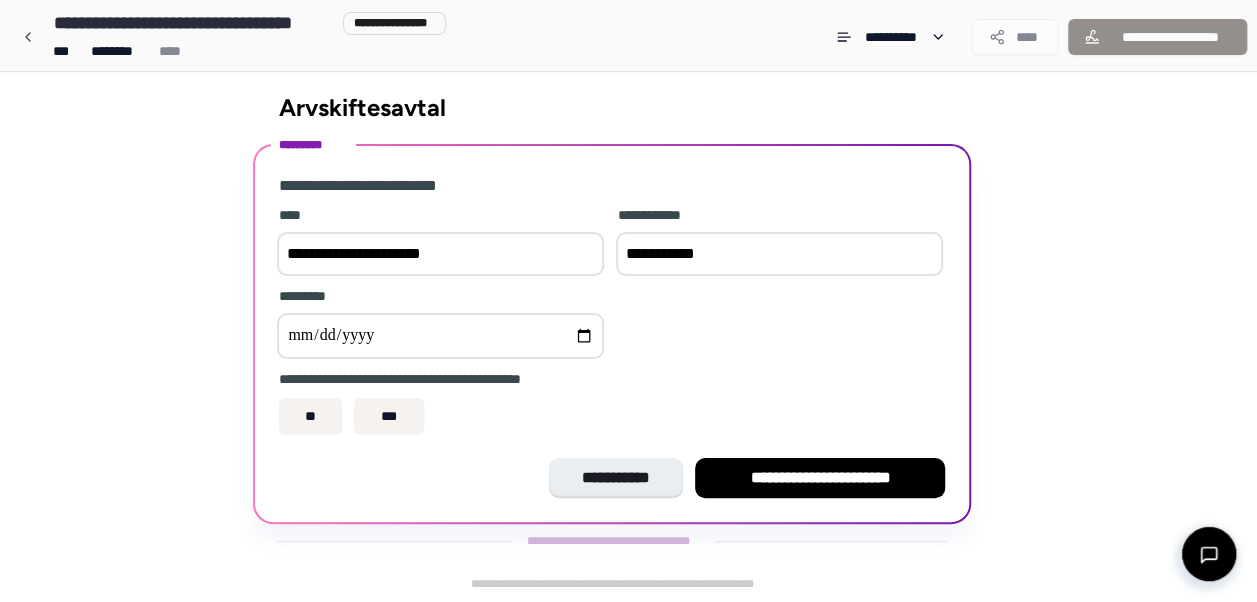 type on "**********" 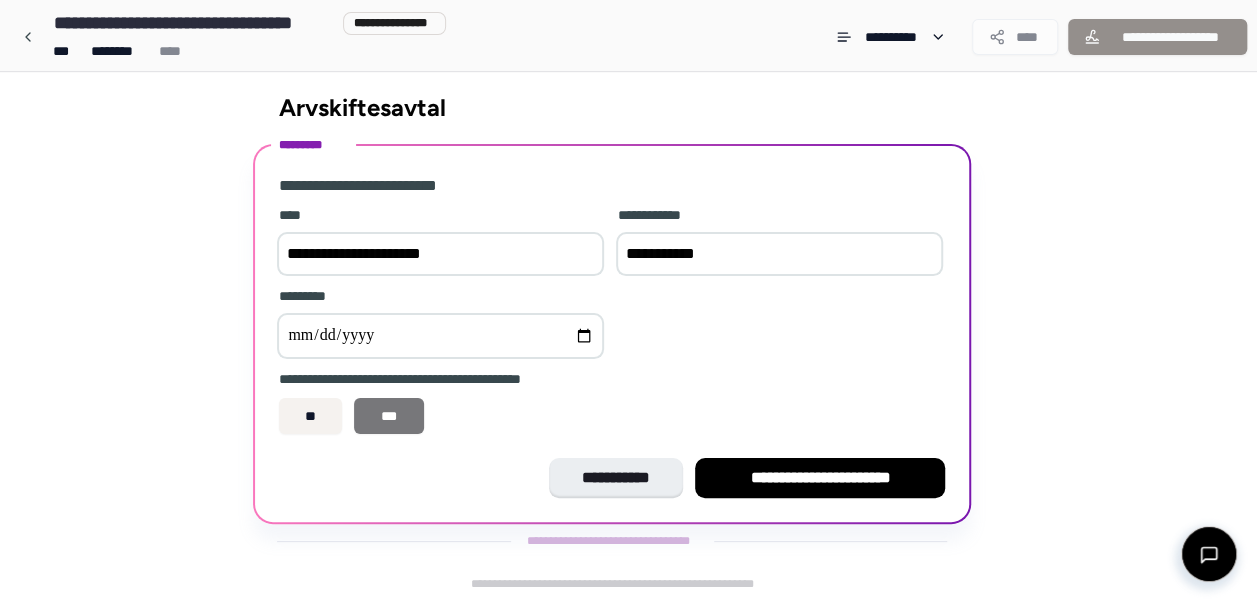 click on "***" at bounding box center (389, 416) 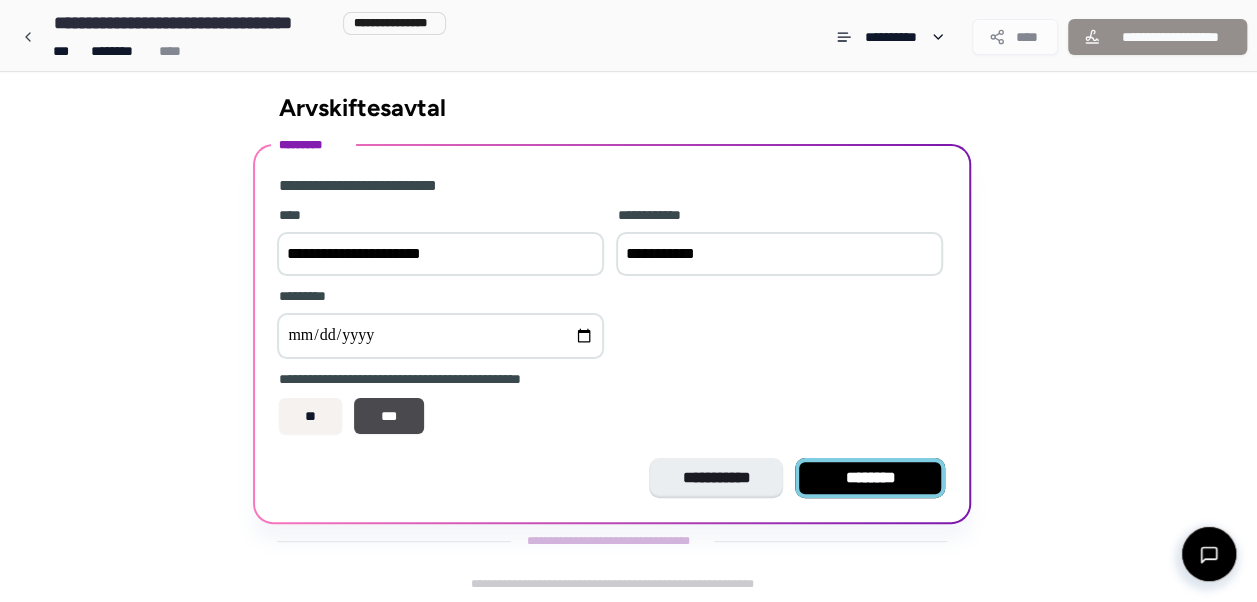 click on "********" at bounding box center [870, 478] 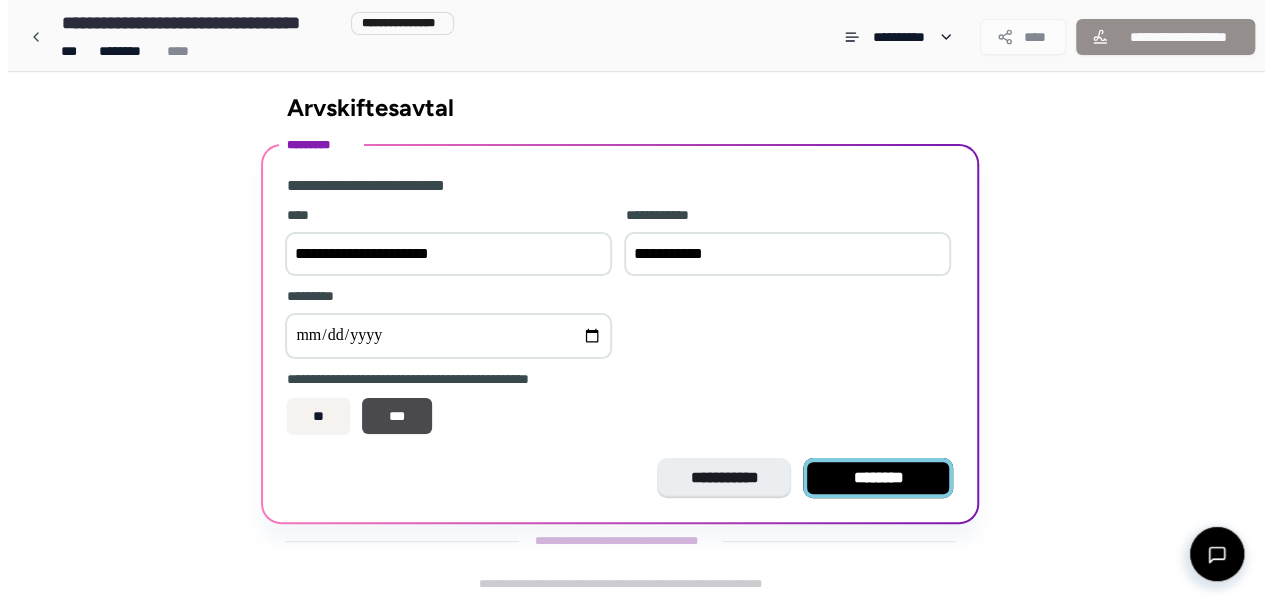 scroll, scrollTop: 0, scrollLeft: 0, axis: both 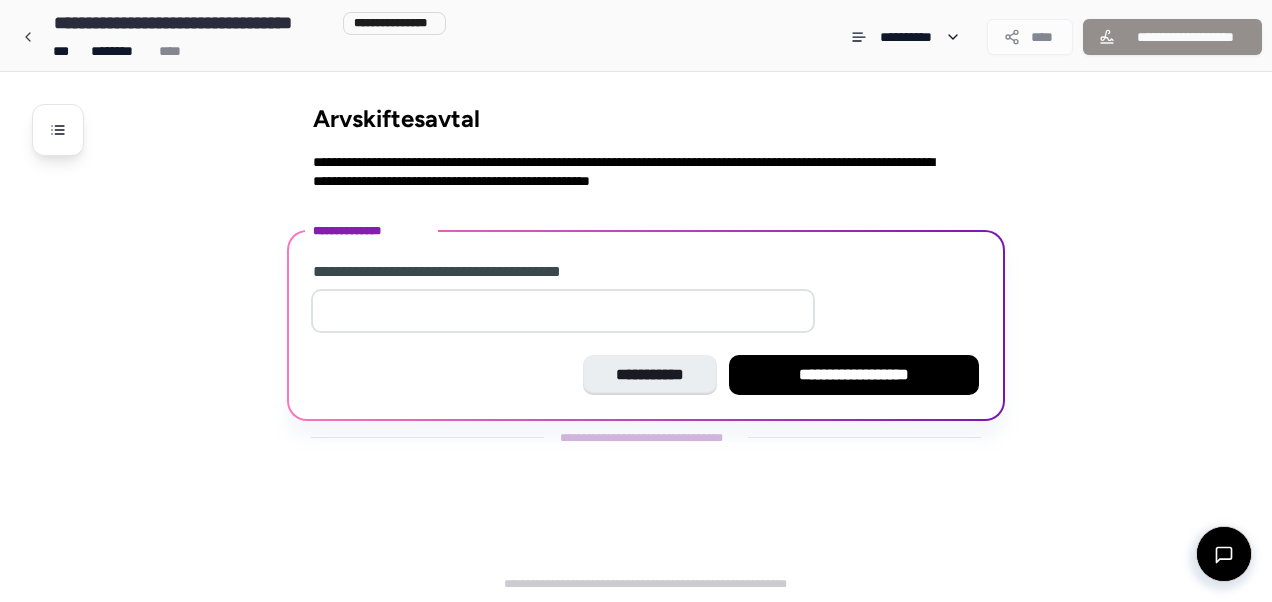click at bounding box center [563, 311] 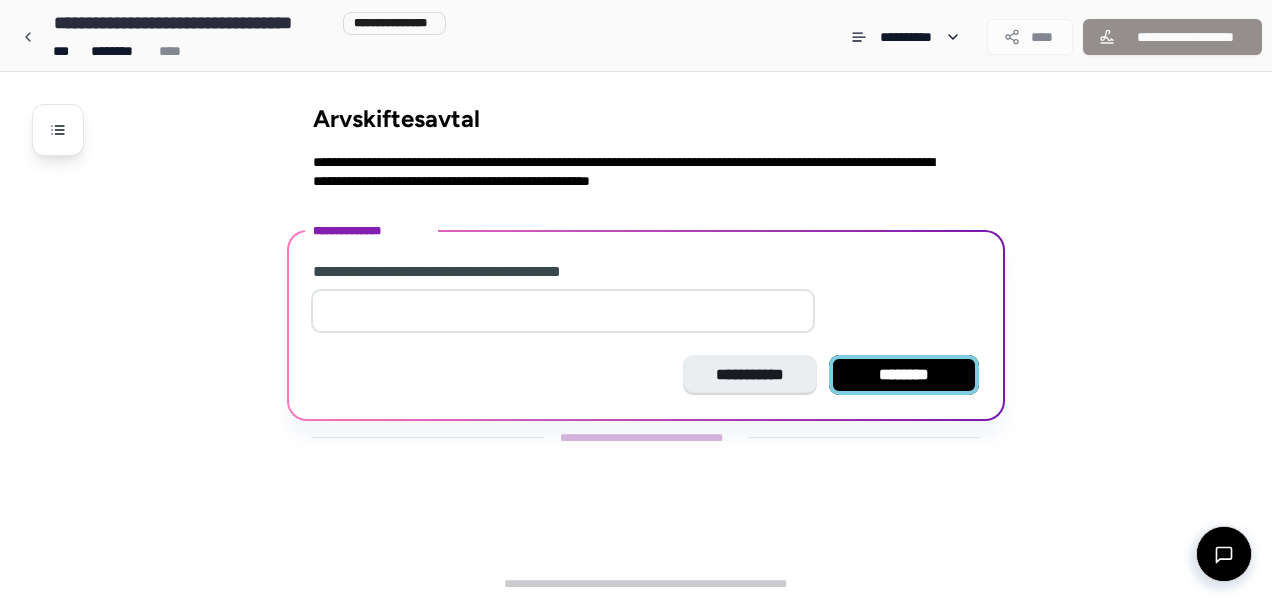 type on "*" 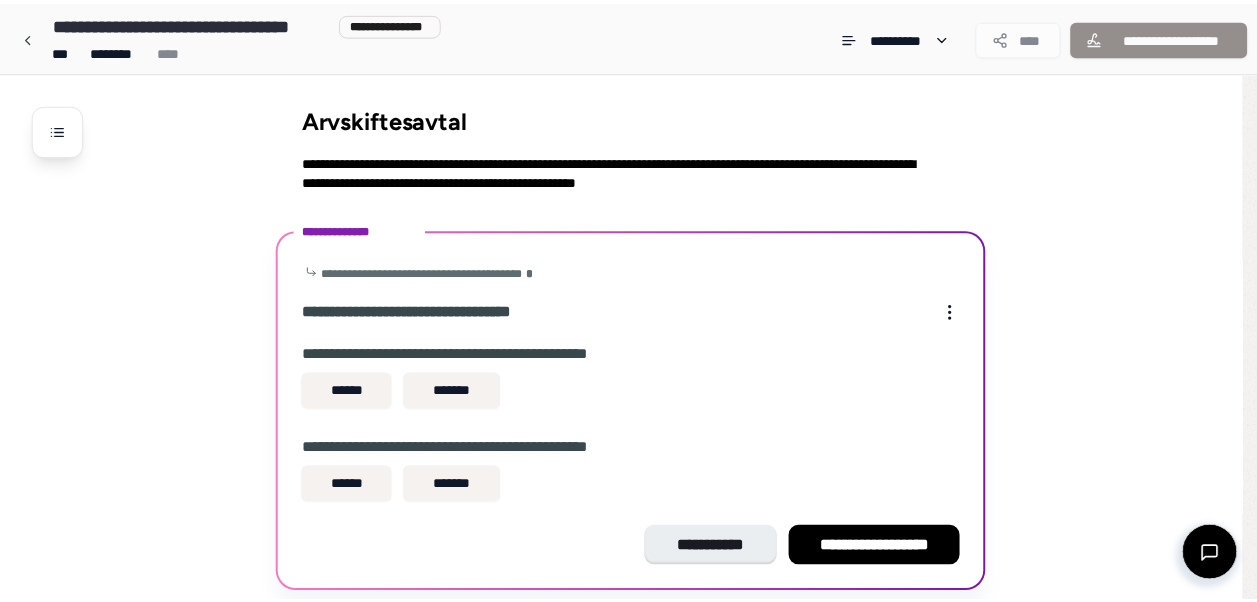 scroll, scrollTop: 69, scrollLeft: 0, axis: vertical 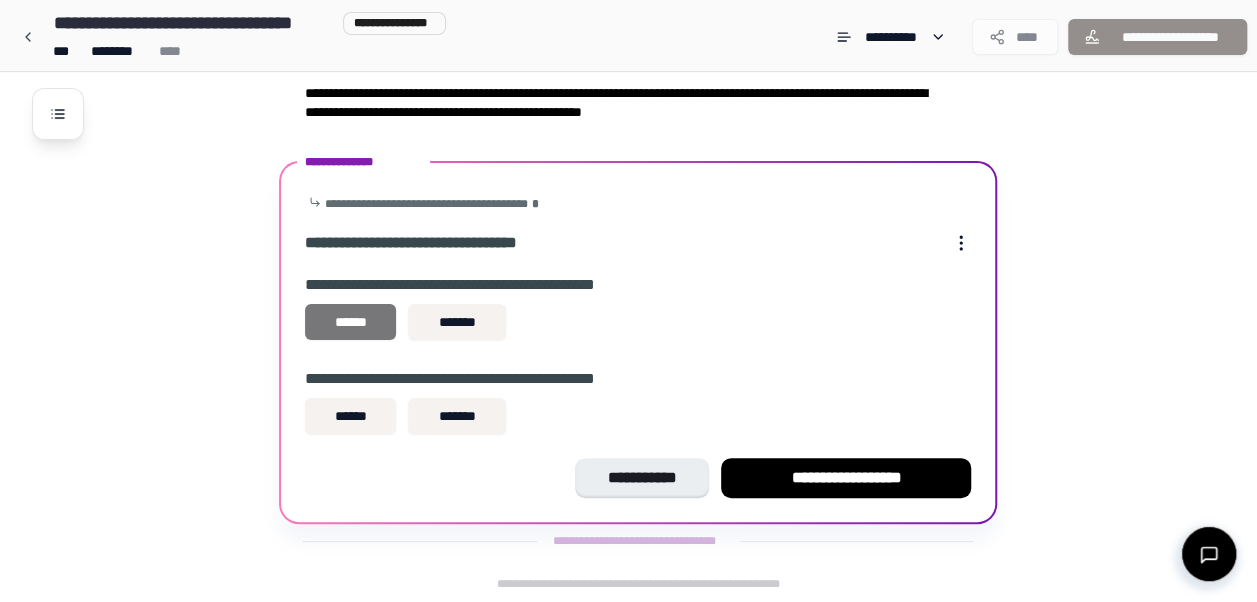 click on "******" at bounding box center (350, 322) 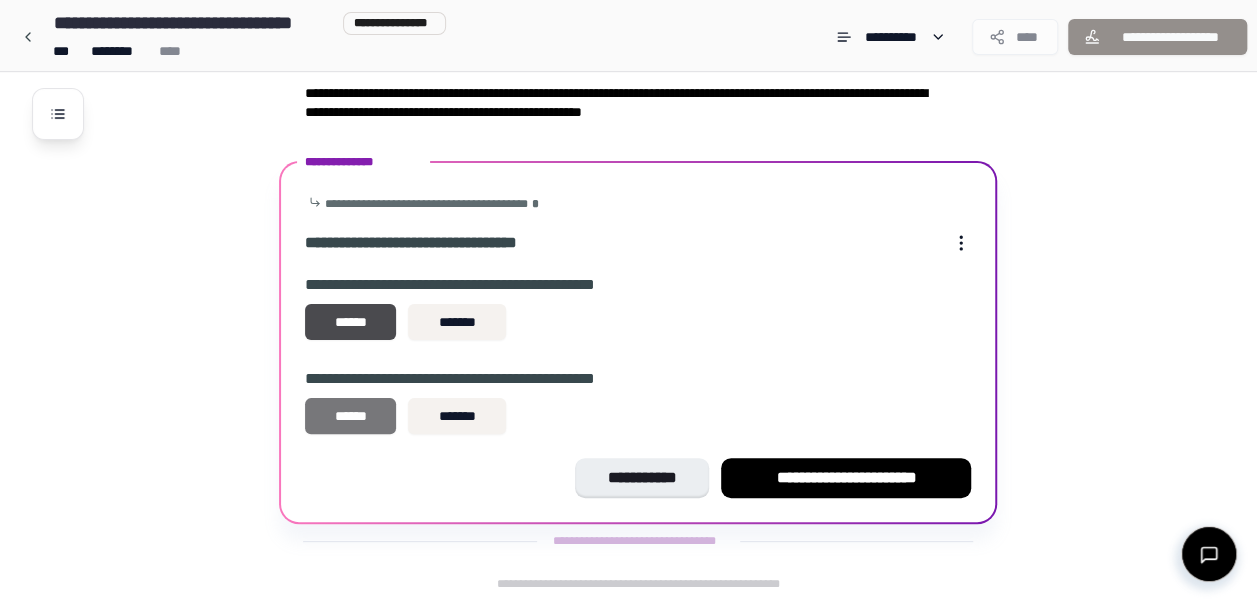click on "******" at bounding box center (350, 416) 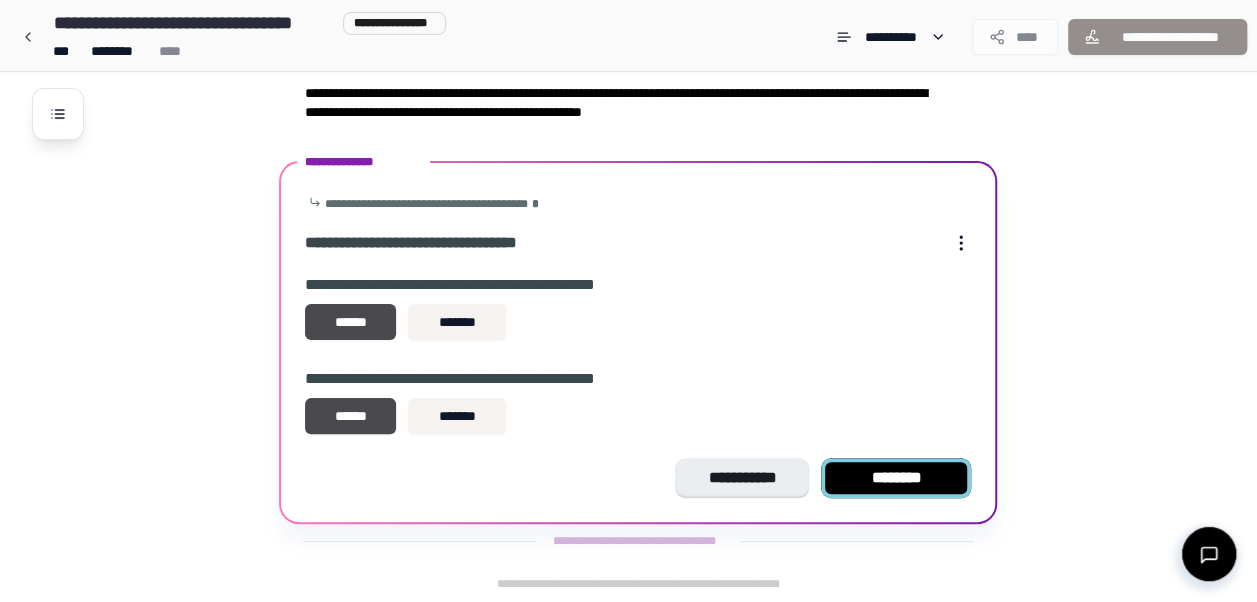 click on "********" at bounding box center [896, 478] 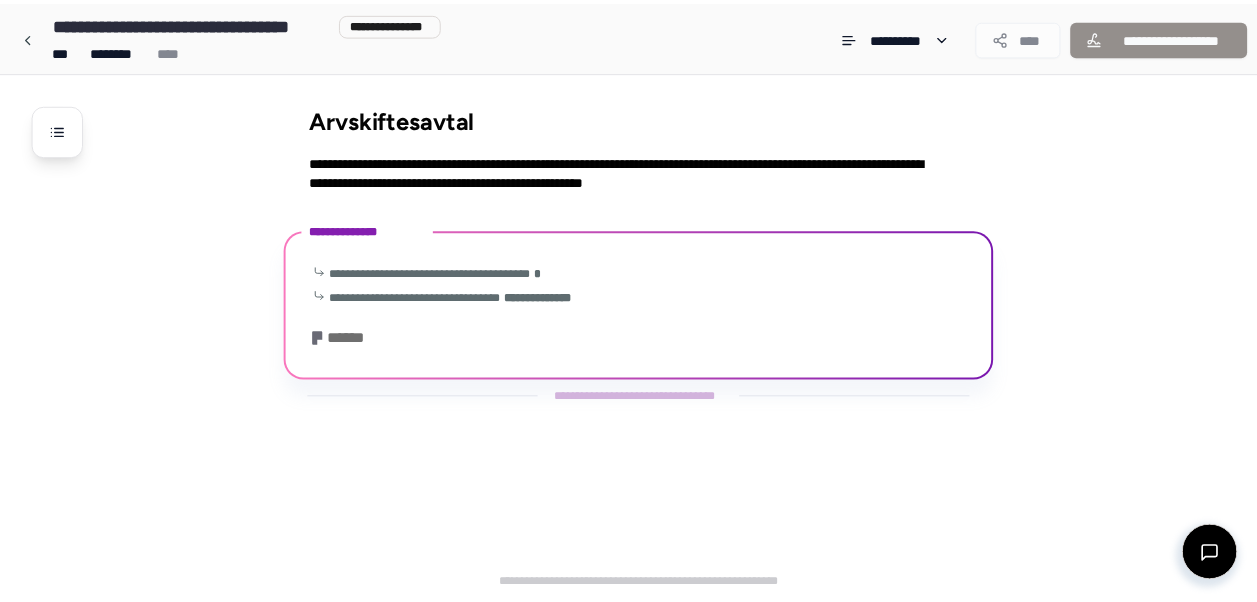 scroll, scrollTop: 476, scrollLeft: 0, axis: vertical 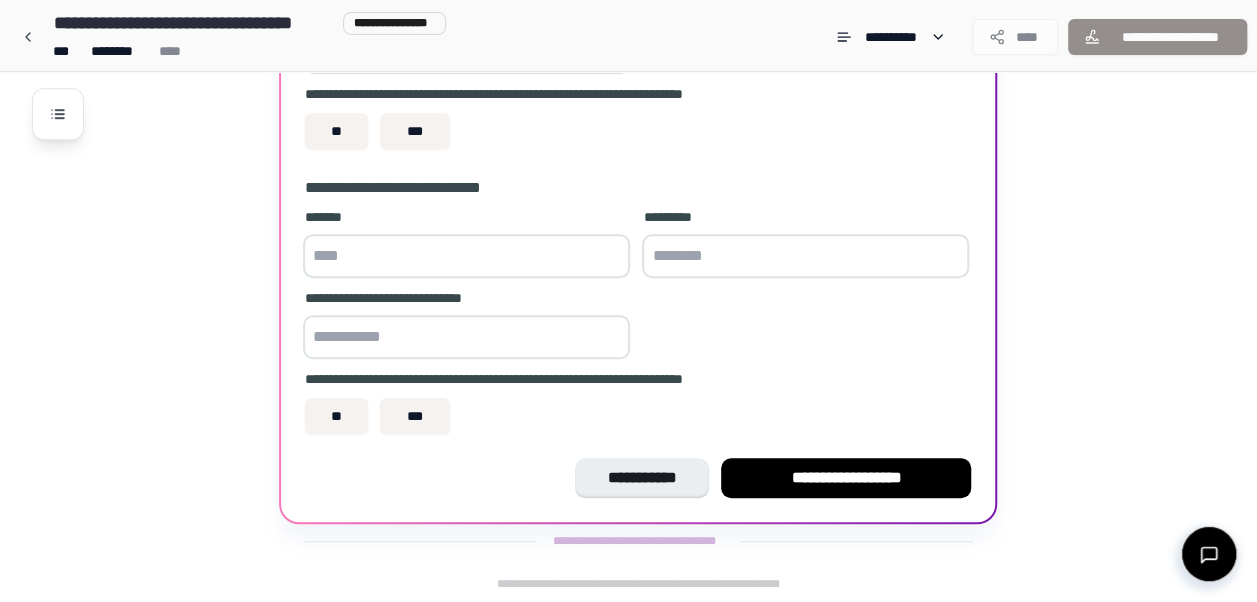 click at bounding box center (466, 256) 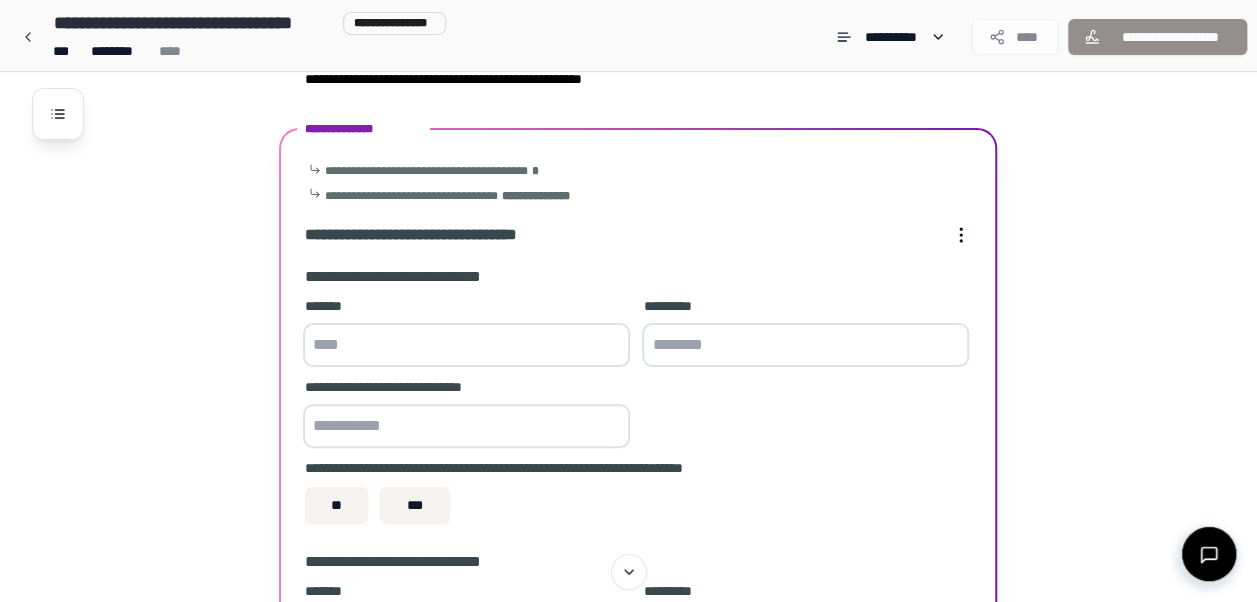 scroll, scrollTop: 104, scrollLeft: 0, axis: vertical 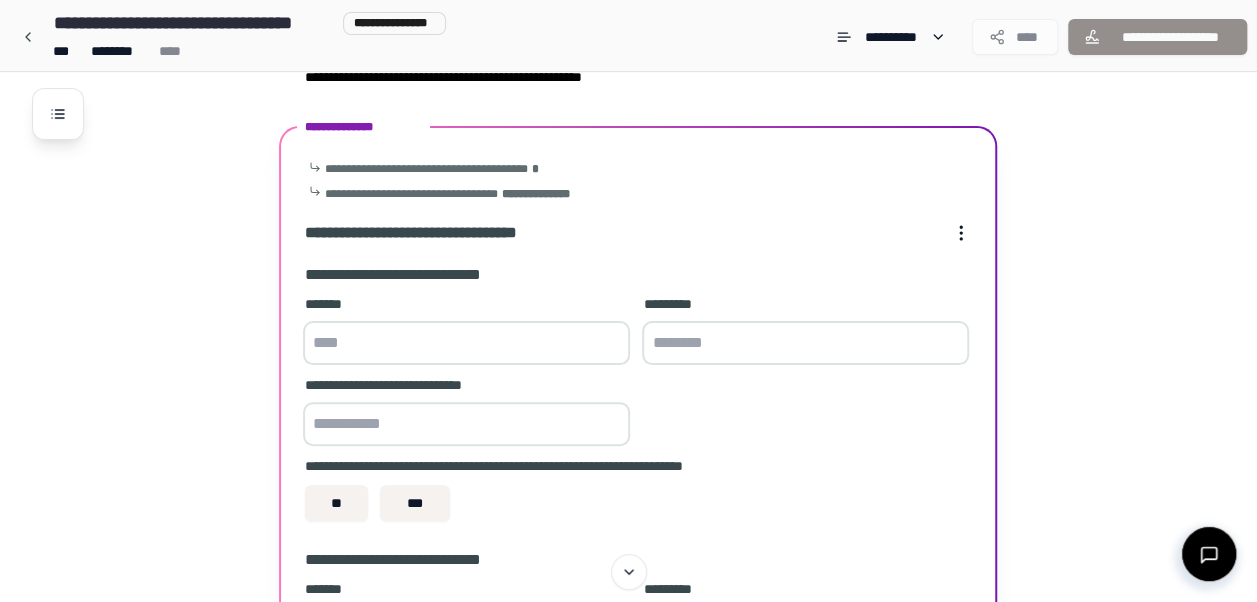 click at bounding box center (466, 343) 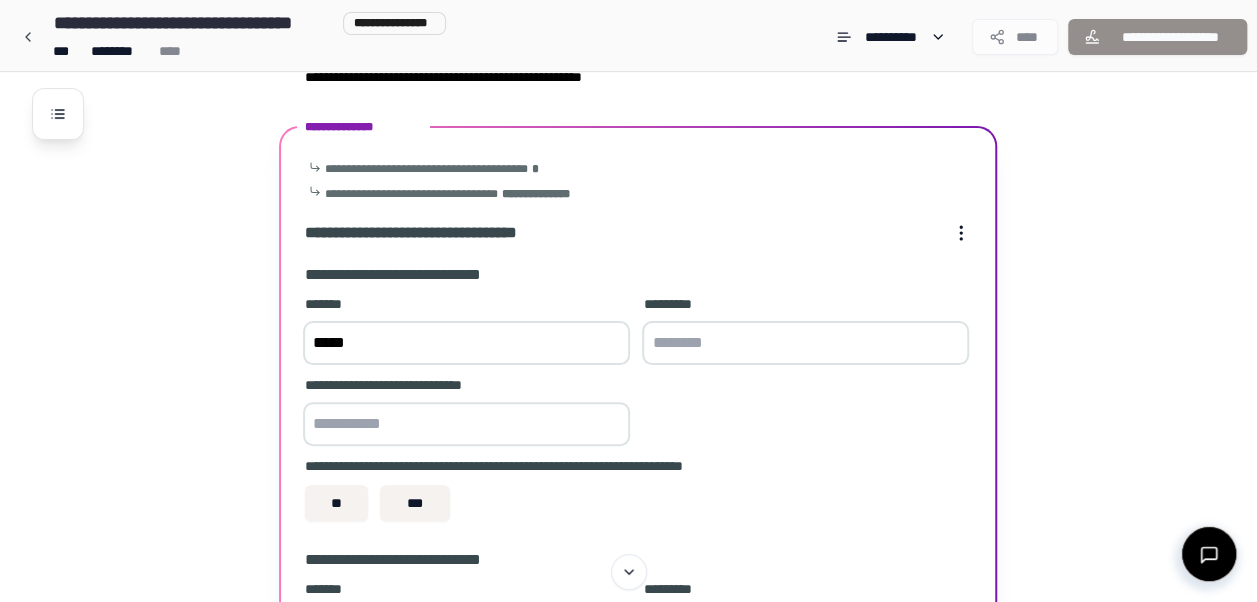 type on "****" 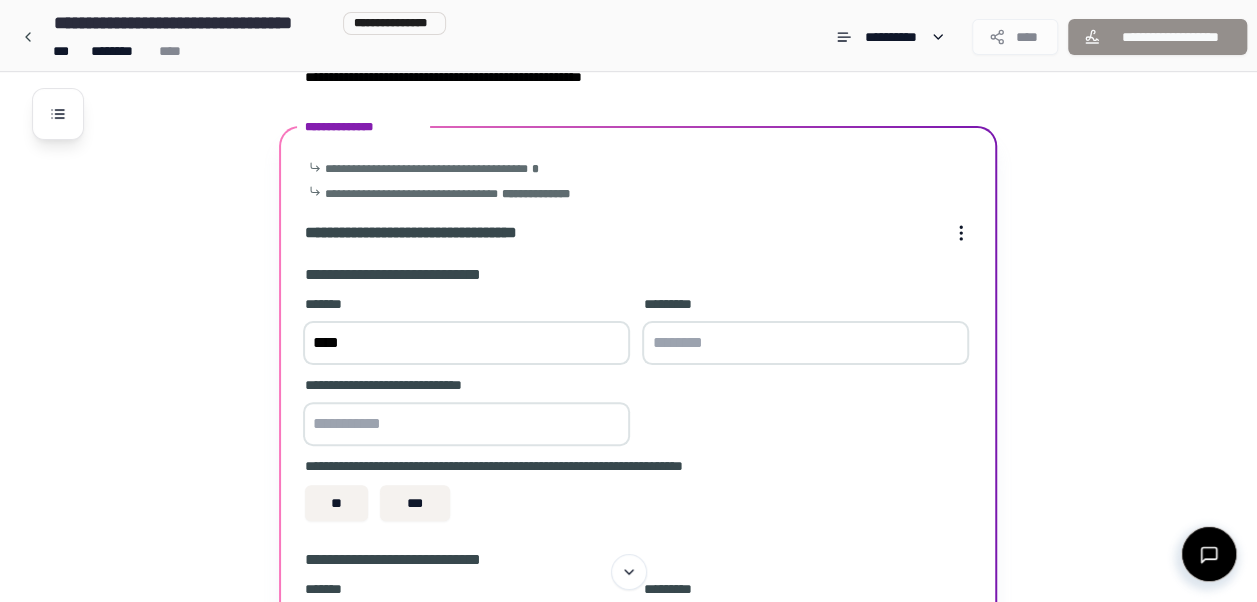 click at bounding box center (805, 343) 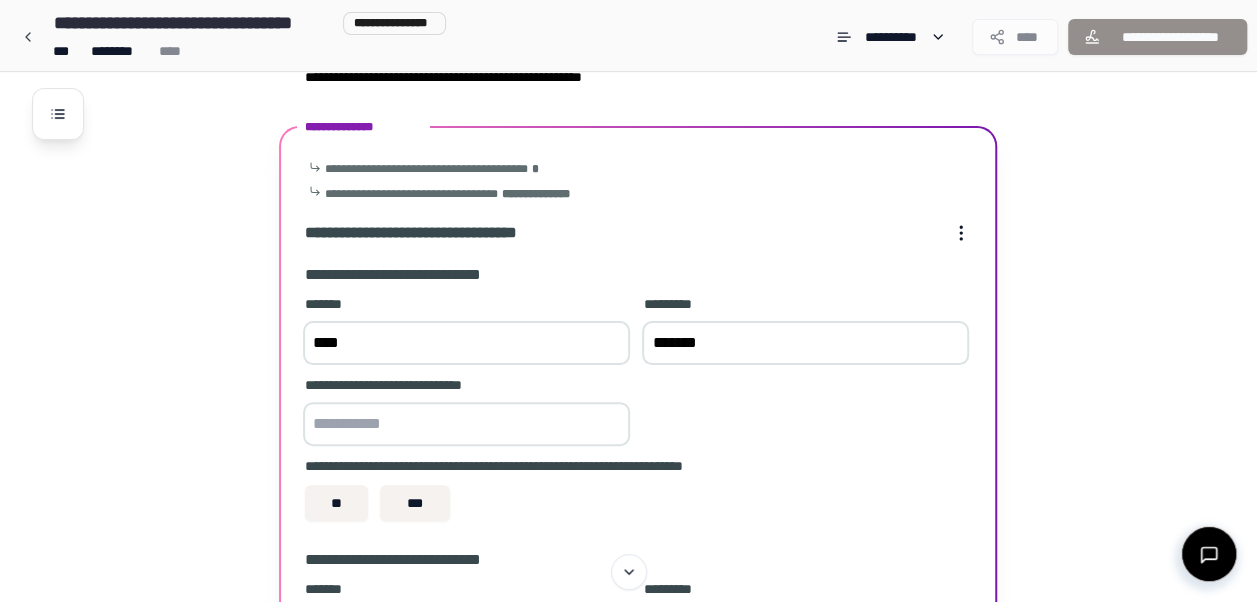 type on "*******" 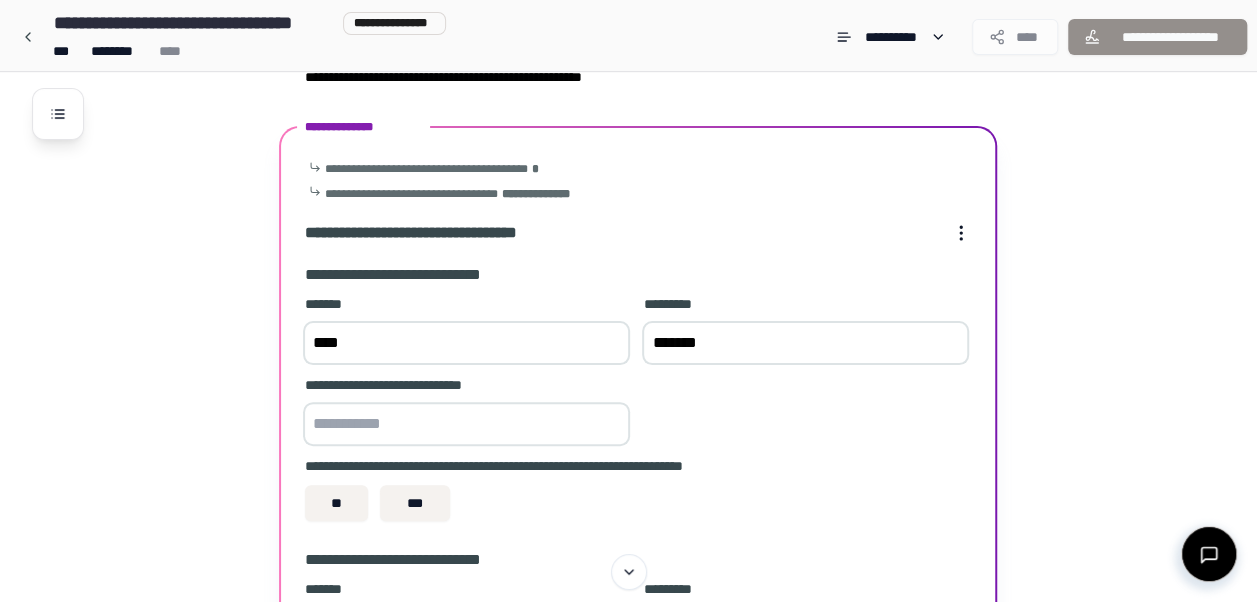 click at bounding box center [466, 424] 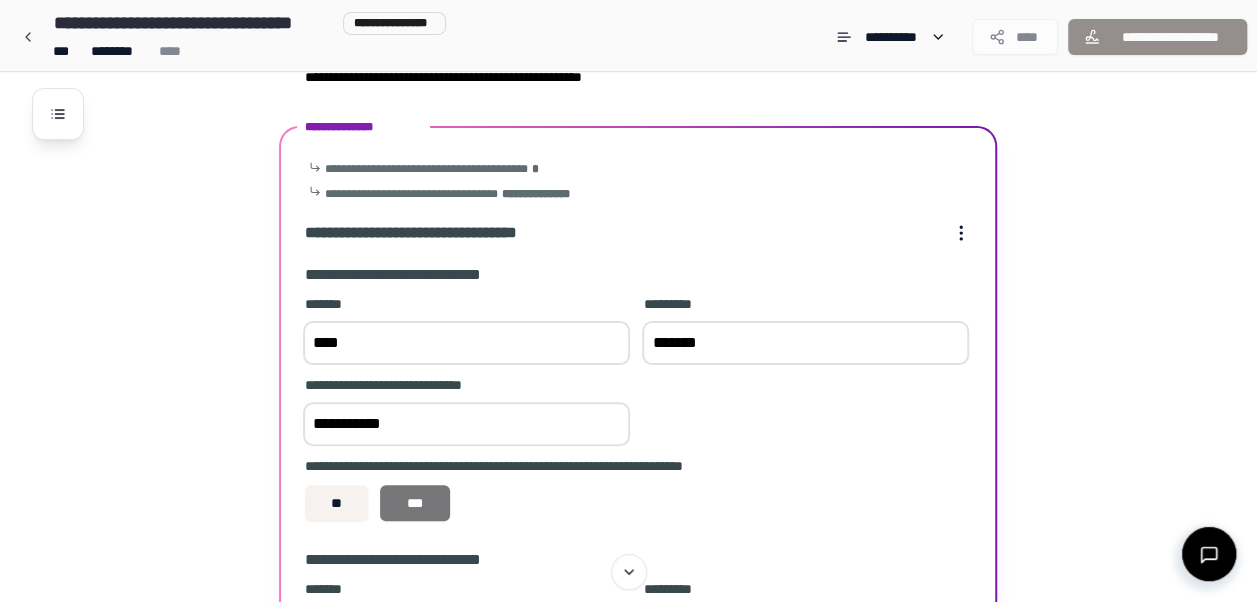 type on "**********" 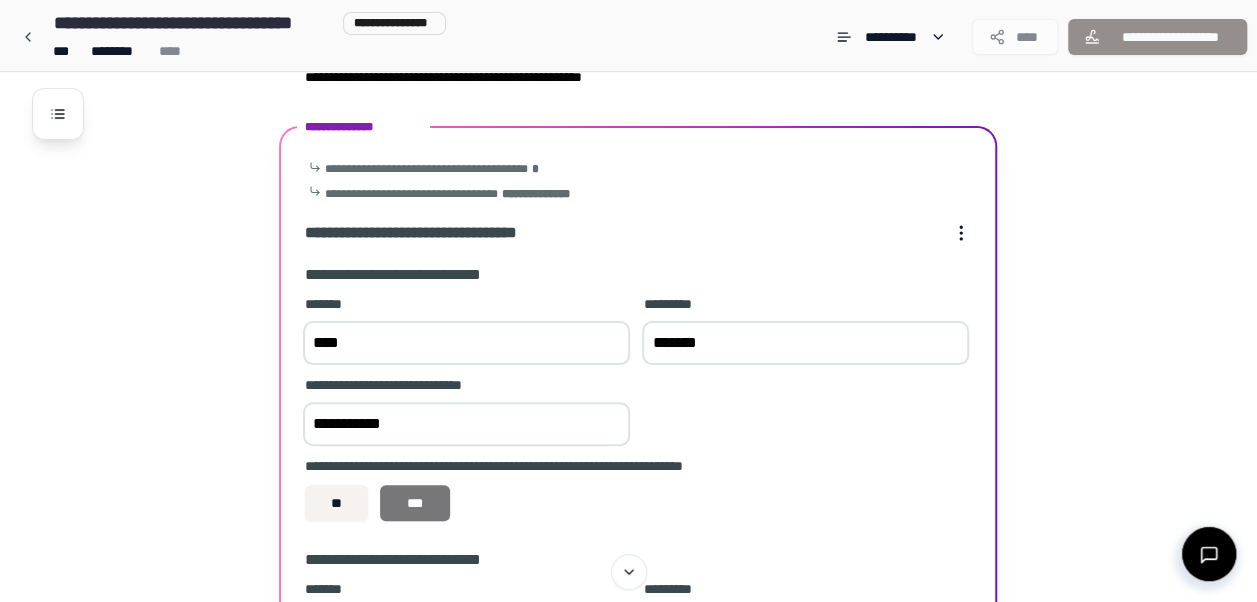 click on "***" at bounding box center [415, 503] 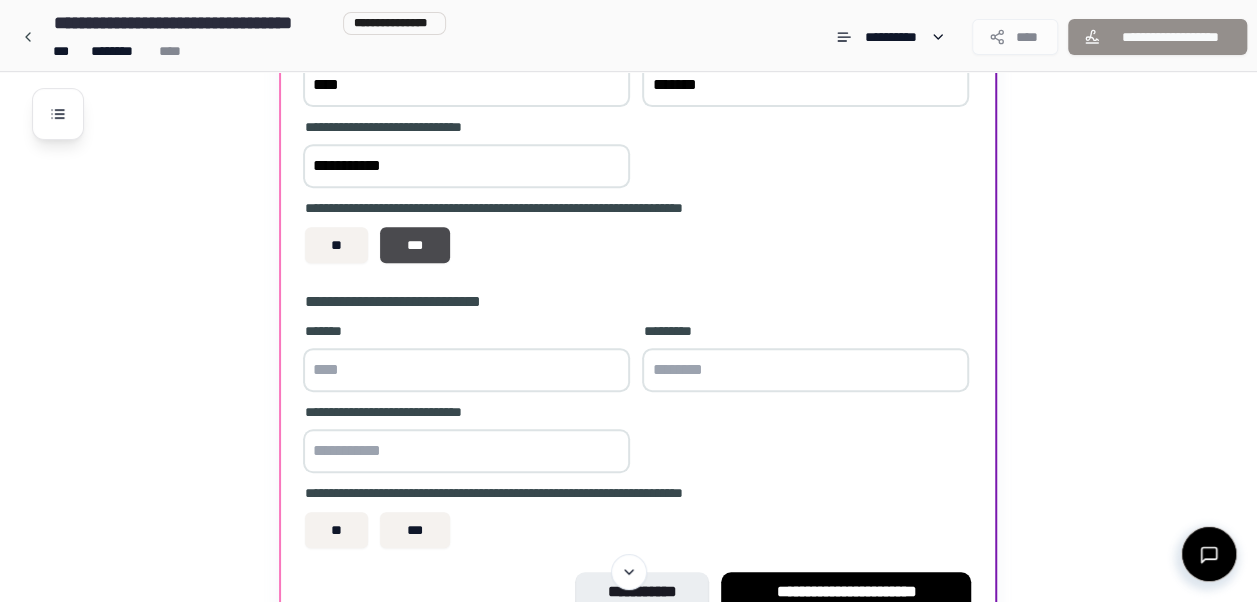 scroll, scrollTop: 376, scrollLeft: 0, axis: vertical 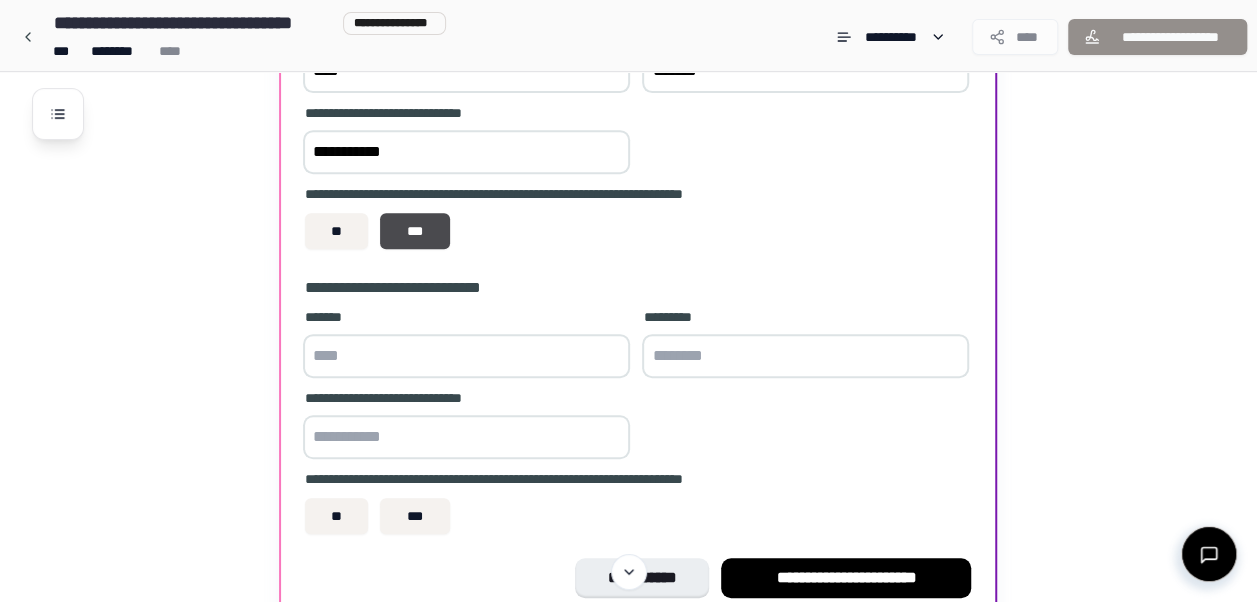 click at bounding box center (466, 356) 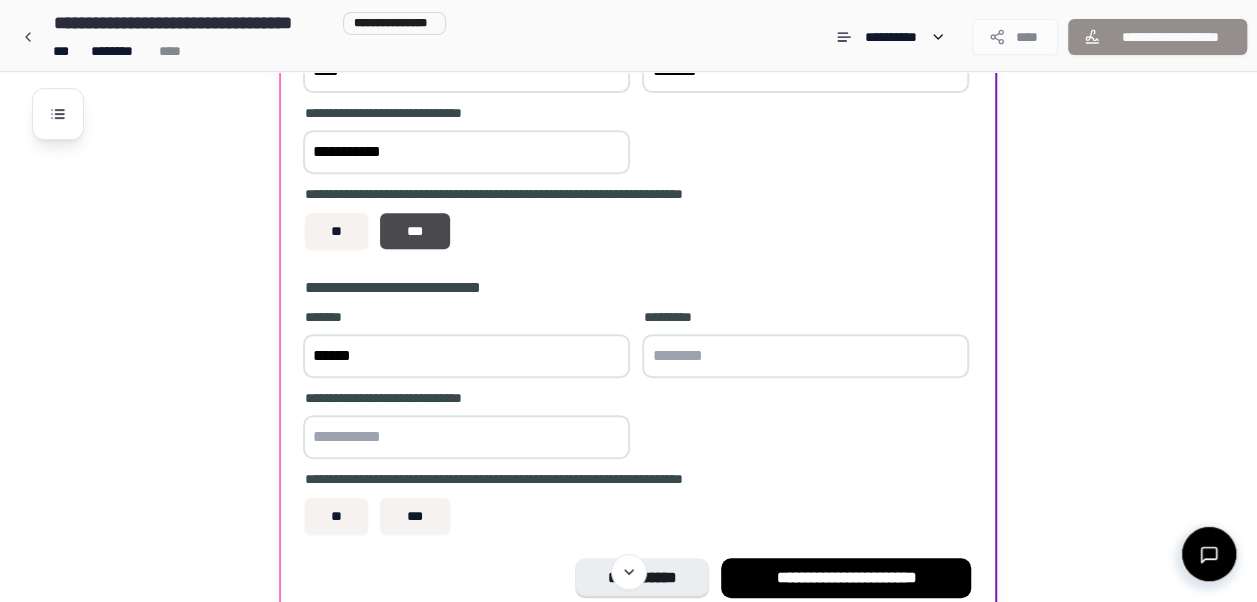 type on "******" 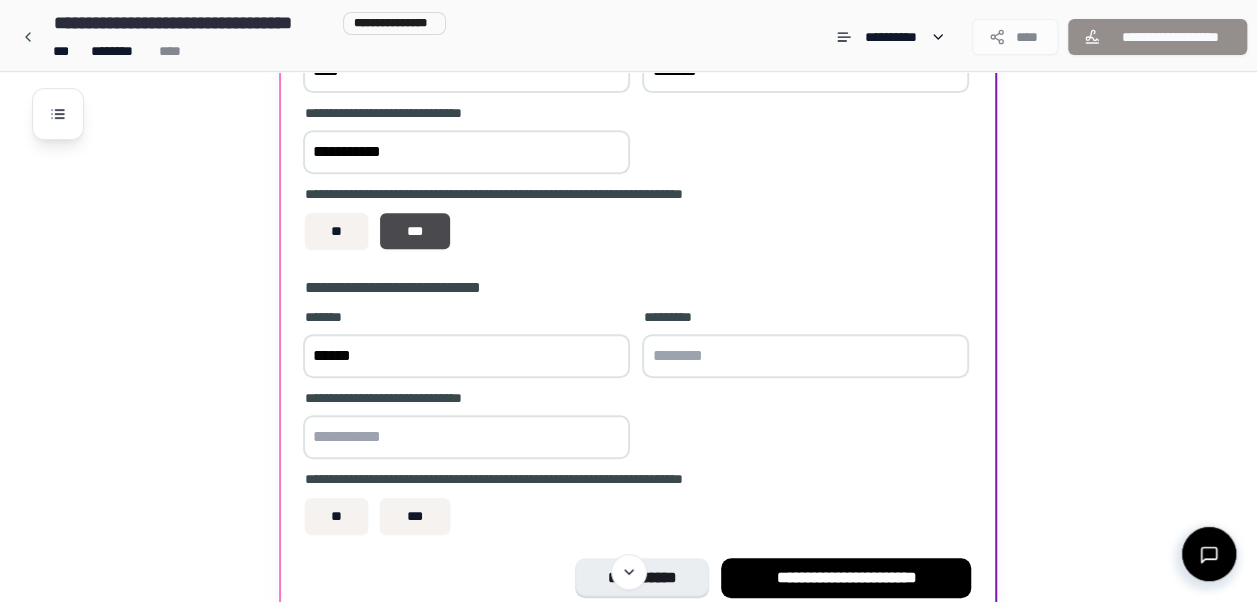 click at bounding box center (805, 356) 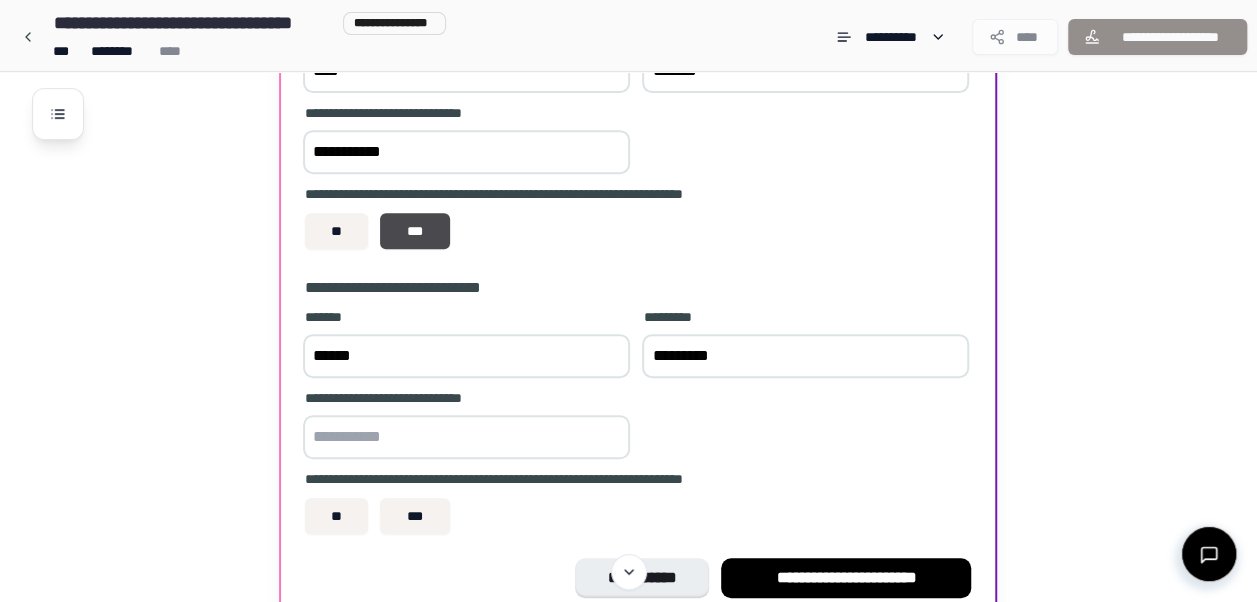 type on "*********" 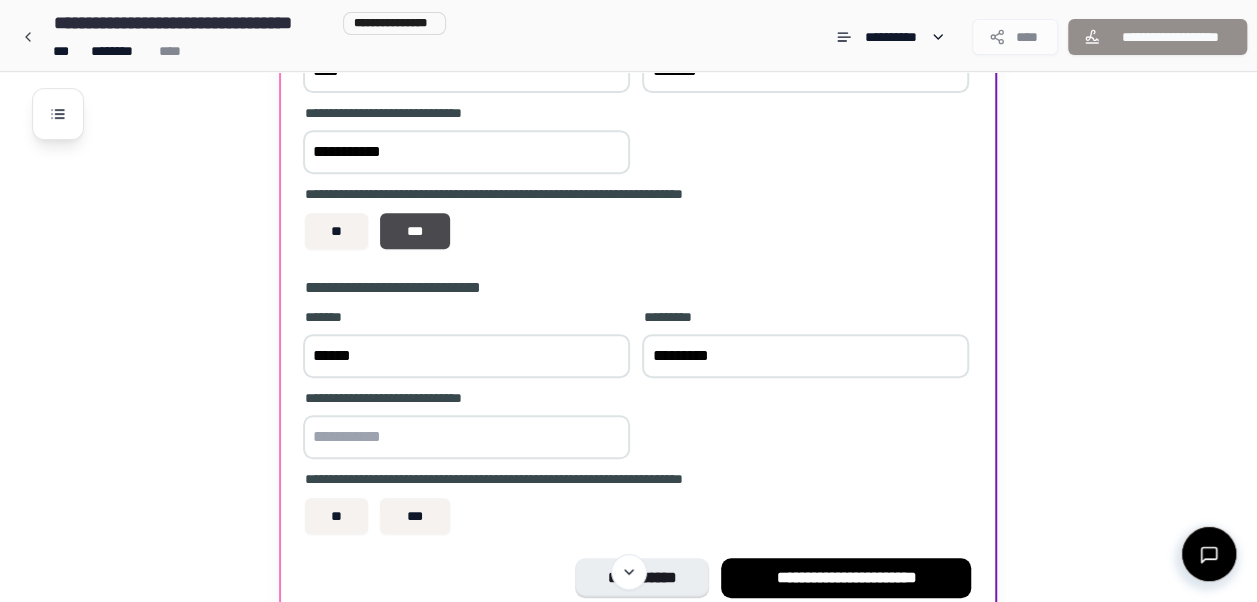 click at bounding box center (466, 437) 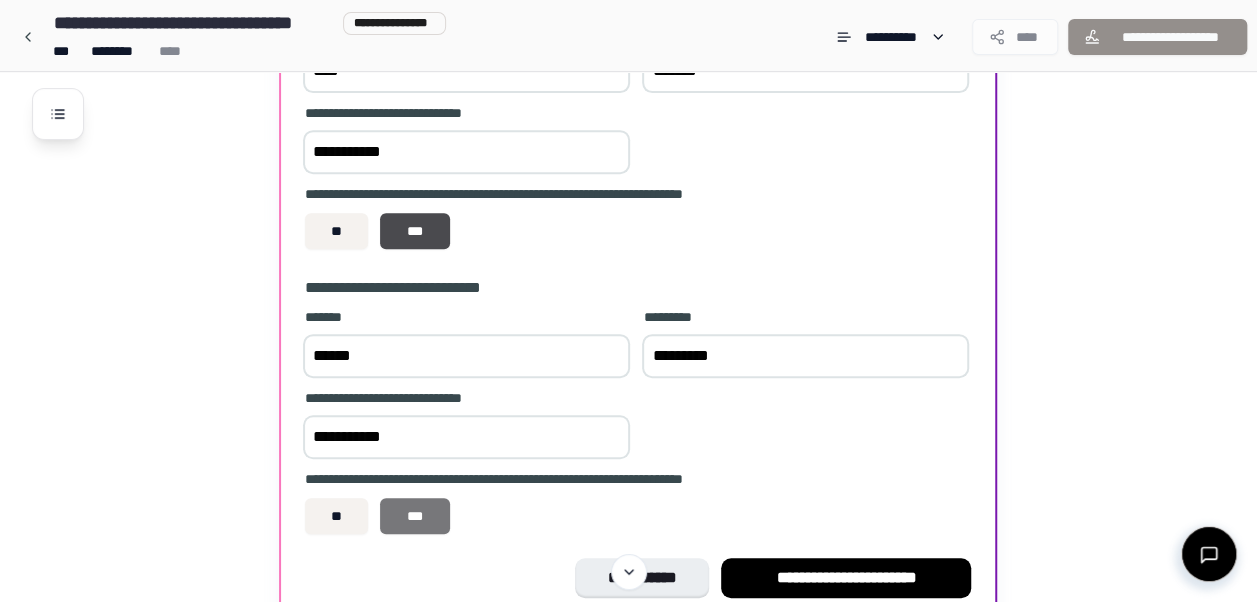 type on "**********" 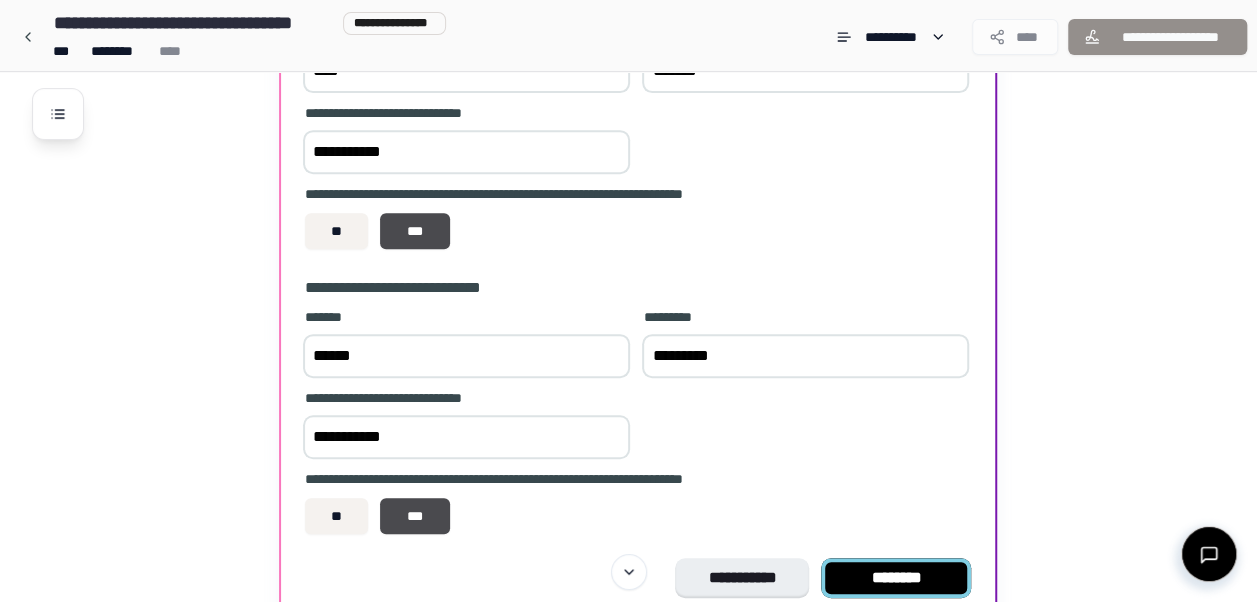 click on "********" at bounding box center (896, 578) 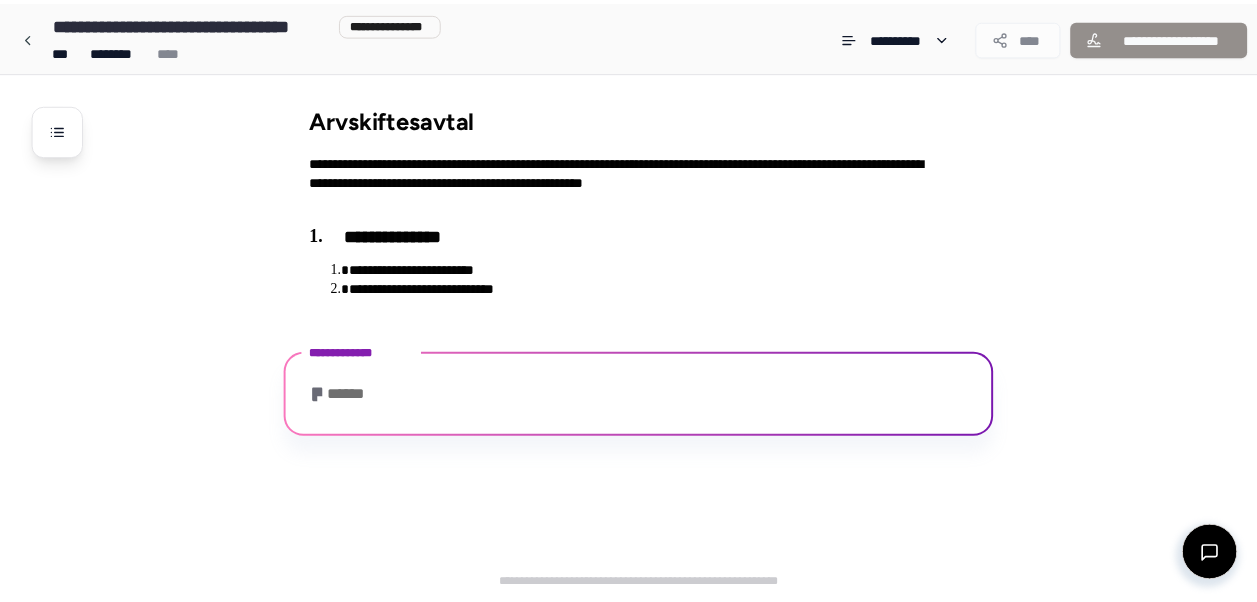 scroll, scrollTop: 50, scrollLeft: 0, axis: vertical 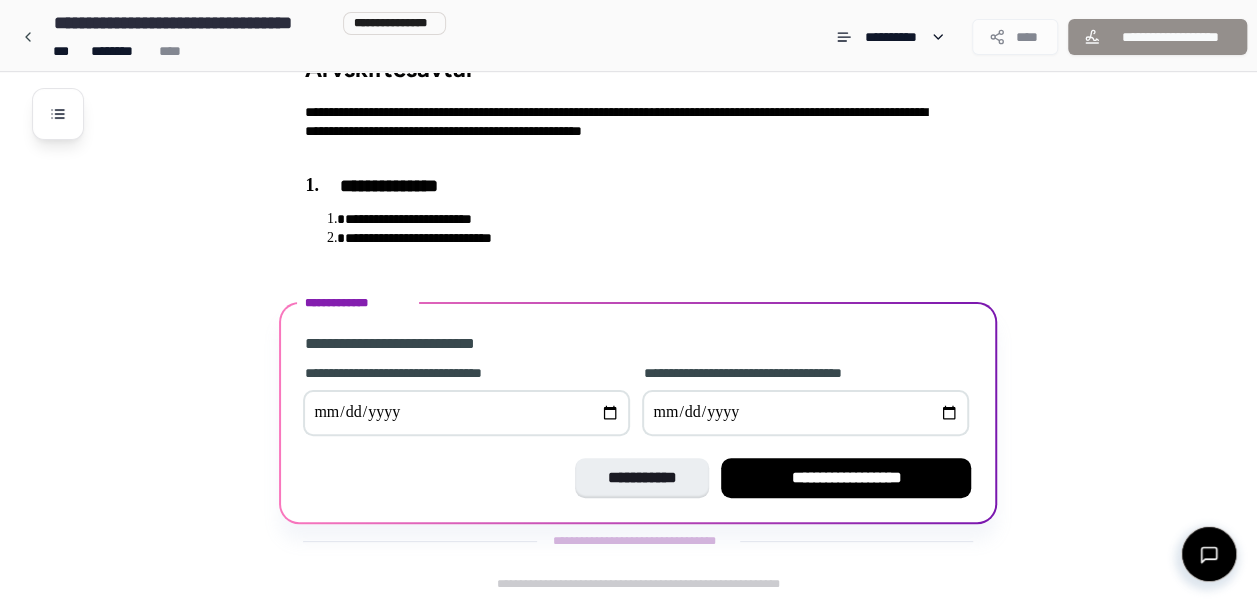 click at bounding box center [466, 413] 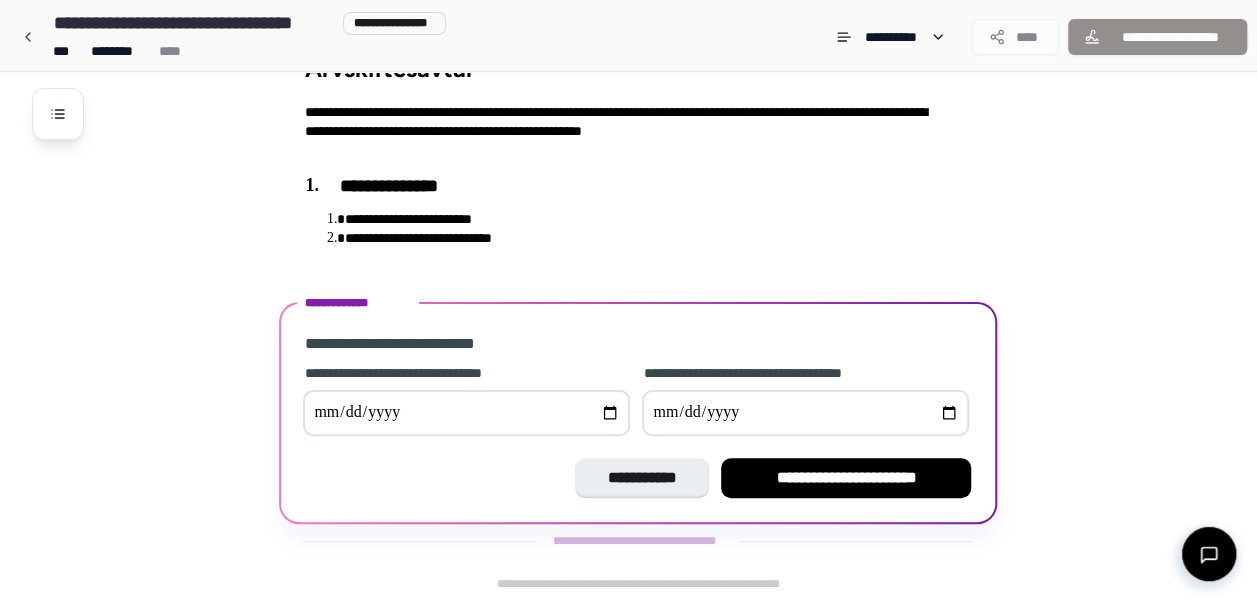 type on "**********" 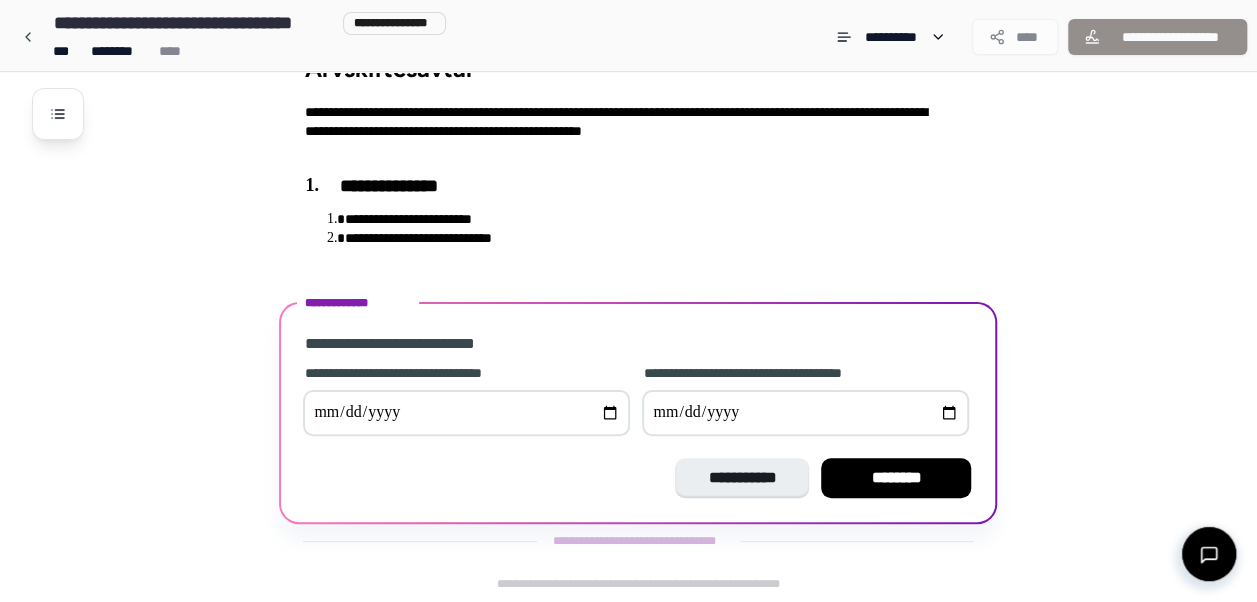 type on "**********" 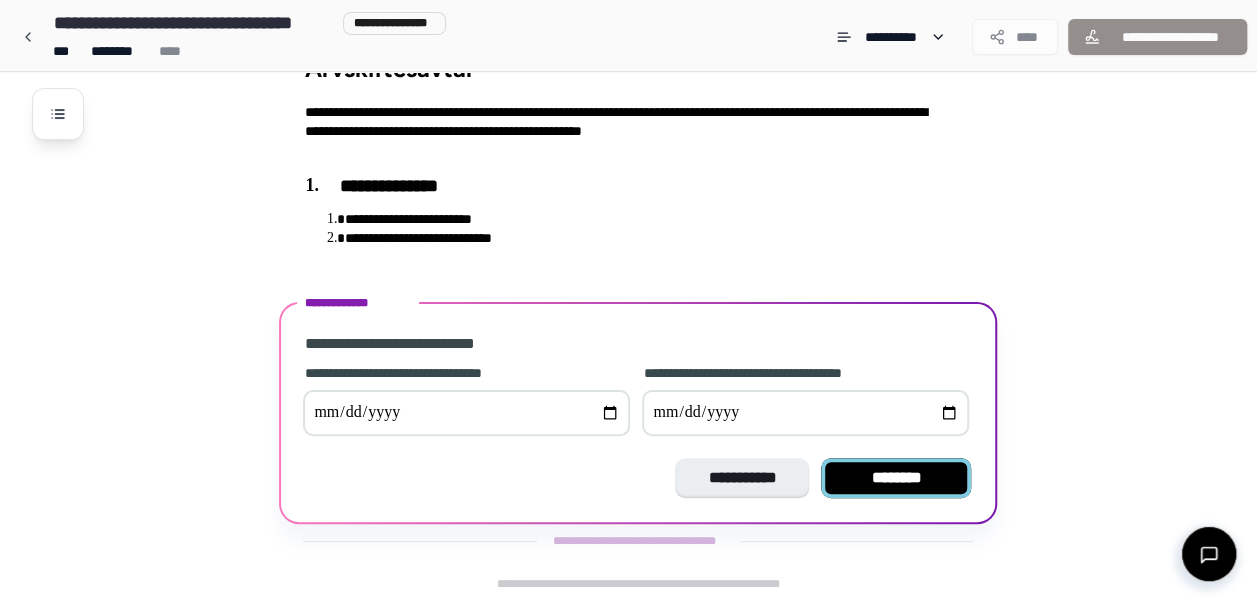 click on "********" at bounding box center (896, 478) 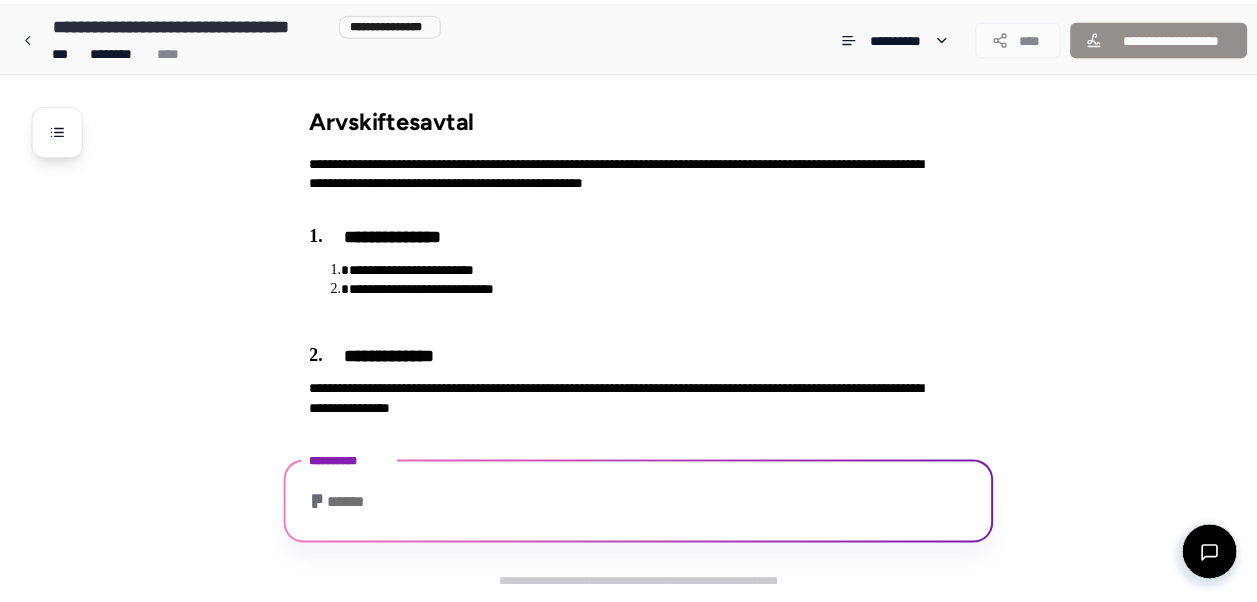 scroll, scrollTop: 64, scrollLeft: 0, axis: vertical 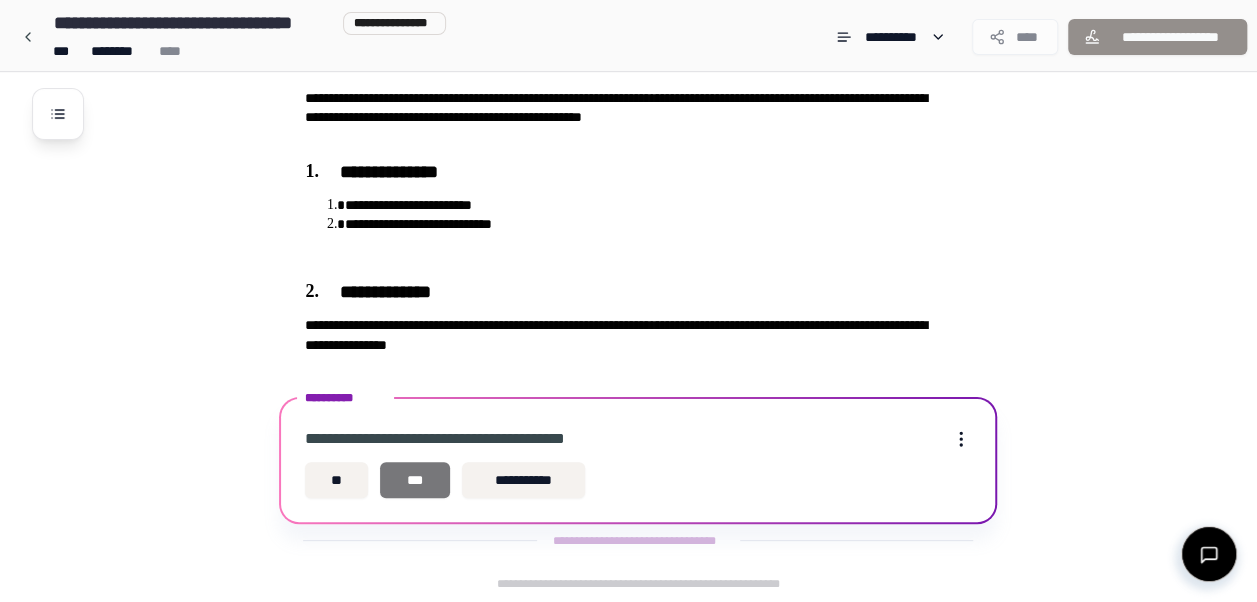 click on "***" at bounding box center (415, 480) 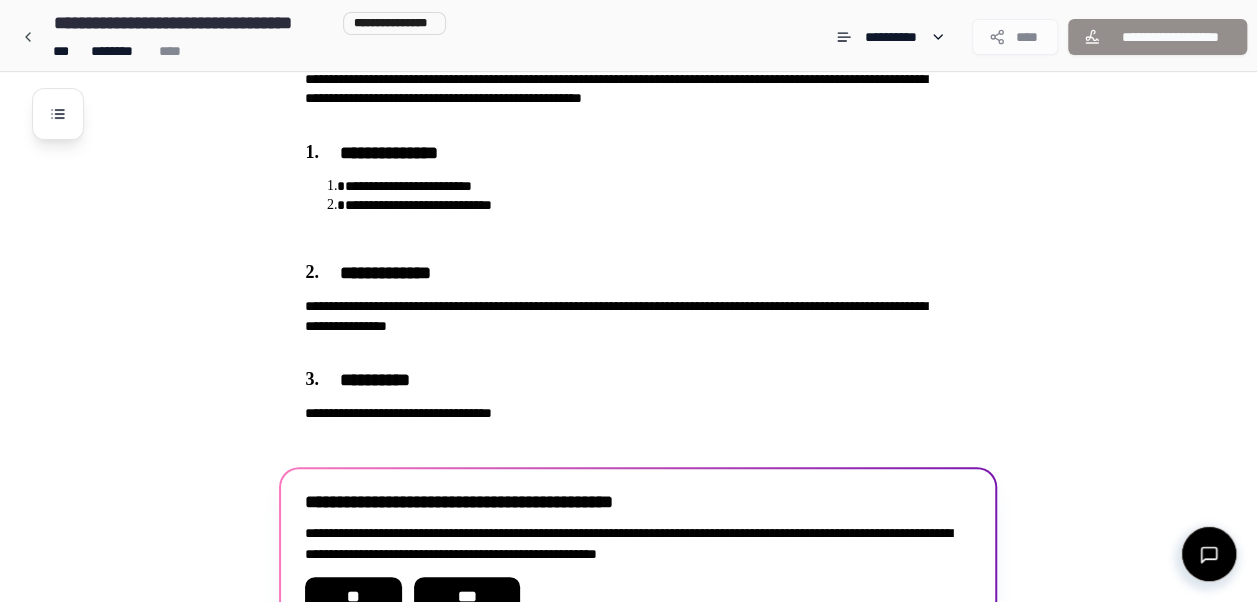 scroll, scrollTop: 202, scrollLeft: 0, axis: vertical 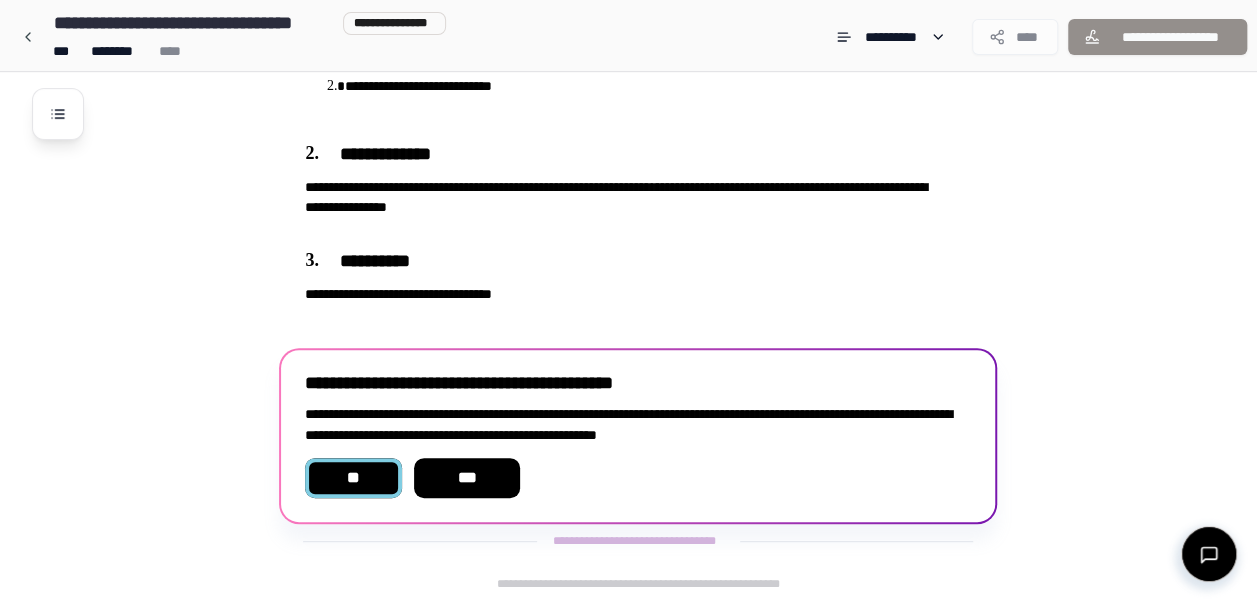 click on "**" at bounding box center (353, 478) 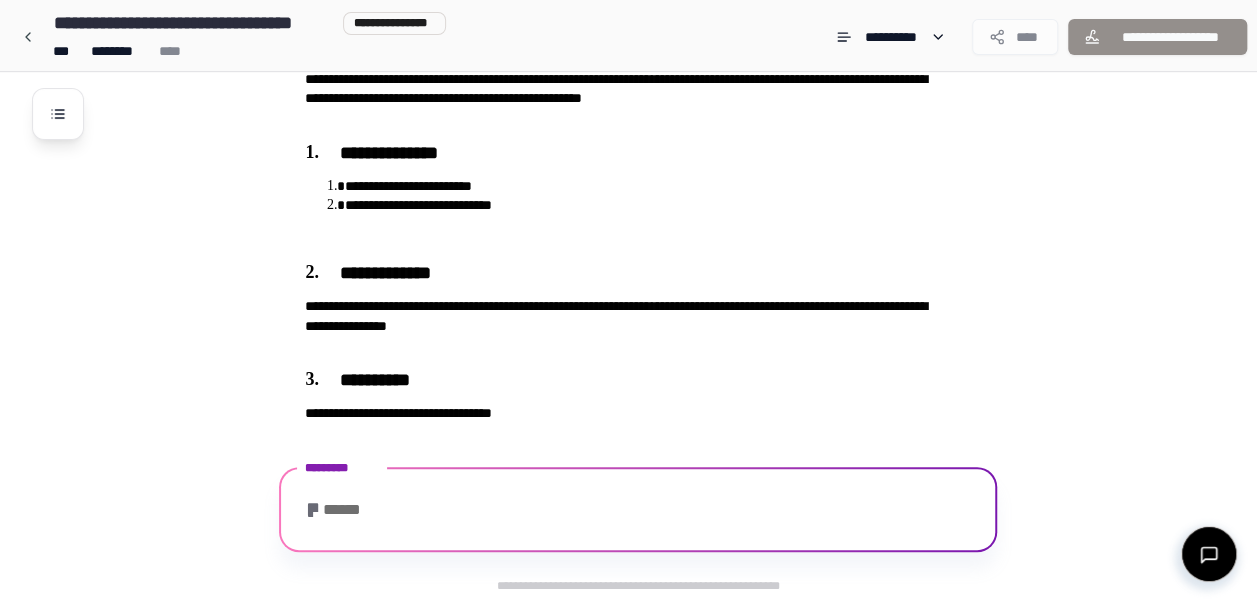 scroll, scrollTop: 153, scrollLeft: 0, axis: vertical 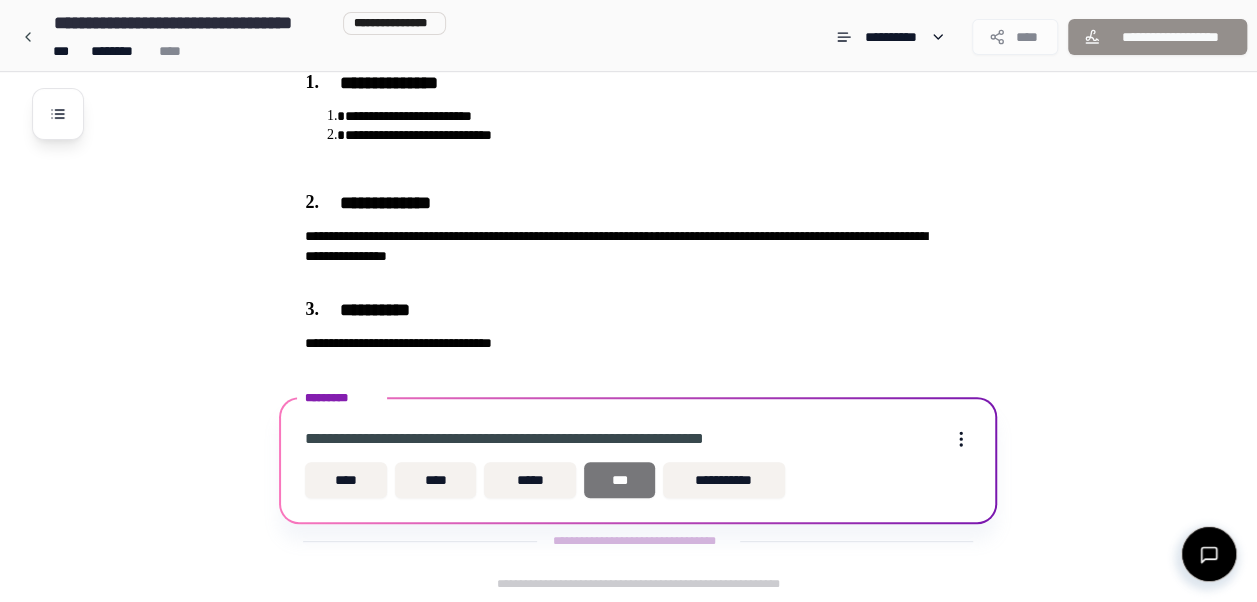 click on "***" at bounding box center [619, 480] 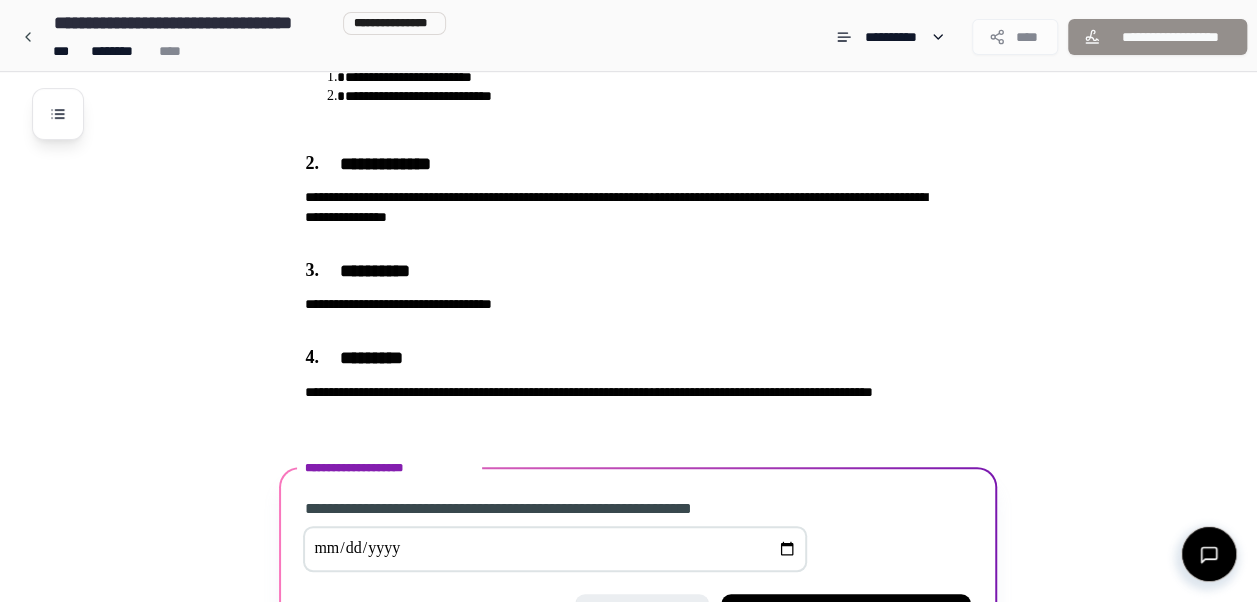 scroll, scrollTop: 328, scrollLeft: 0, axis: vertical 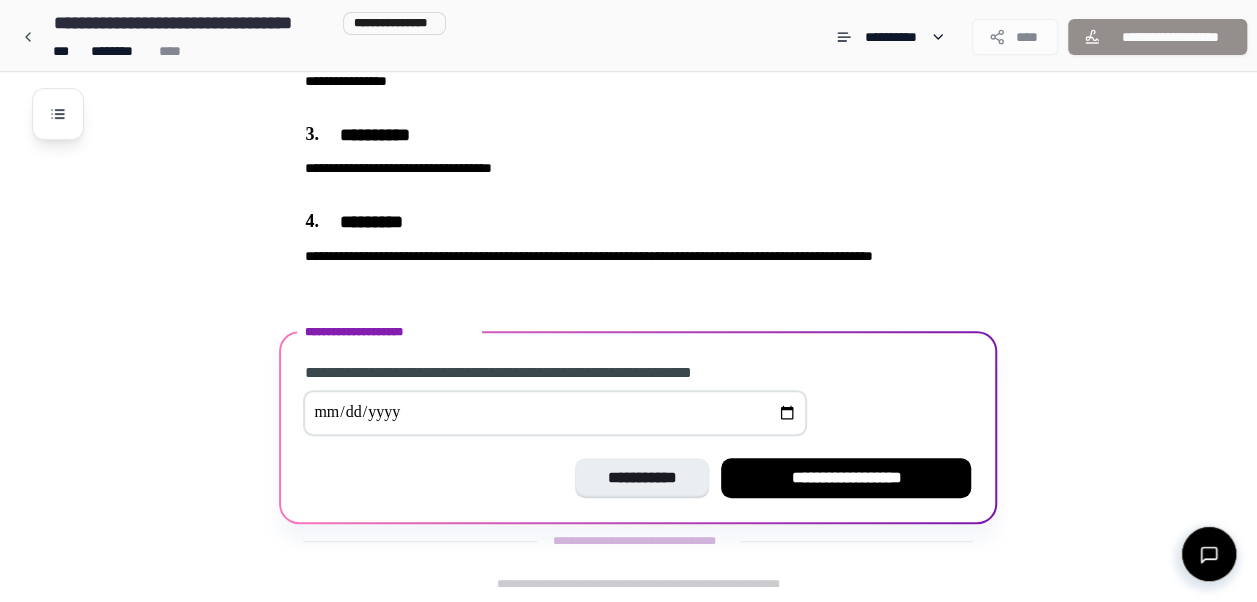 click on "**********" at bounding box center [642, 478] 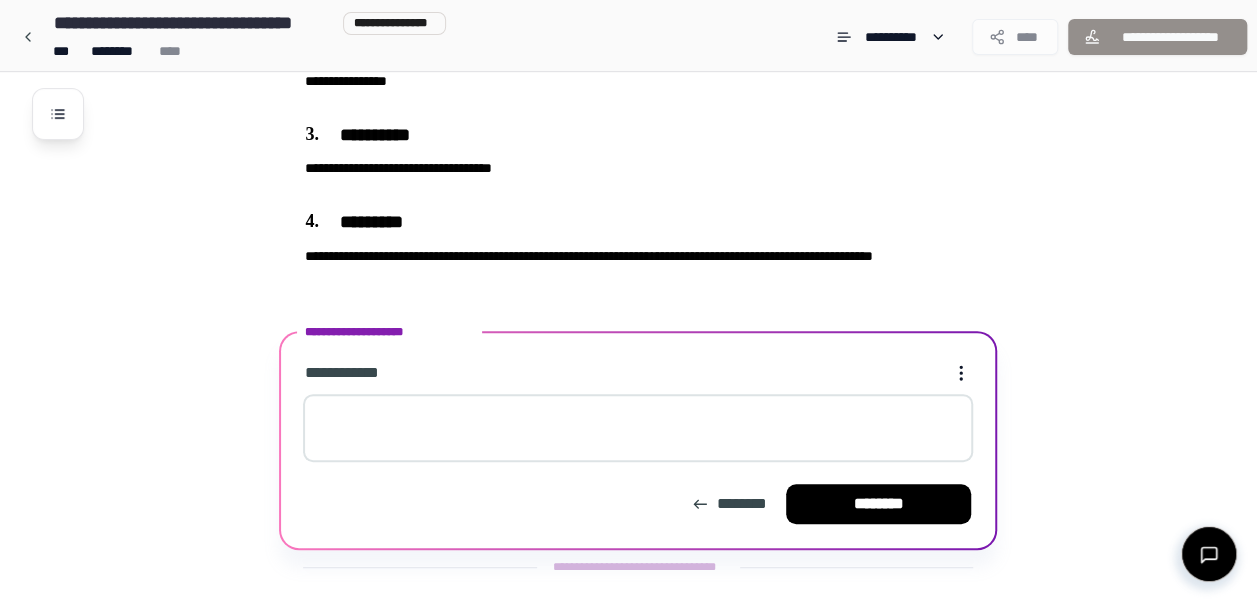 scroll, scrollTop: 354, scrollLeft: 0, axis: vertical 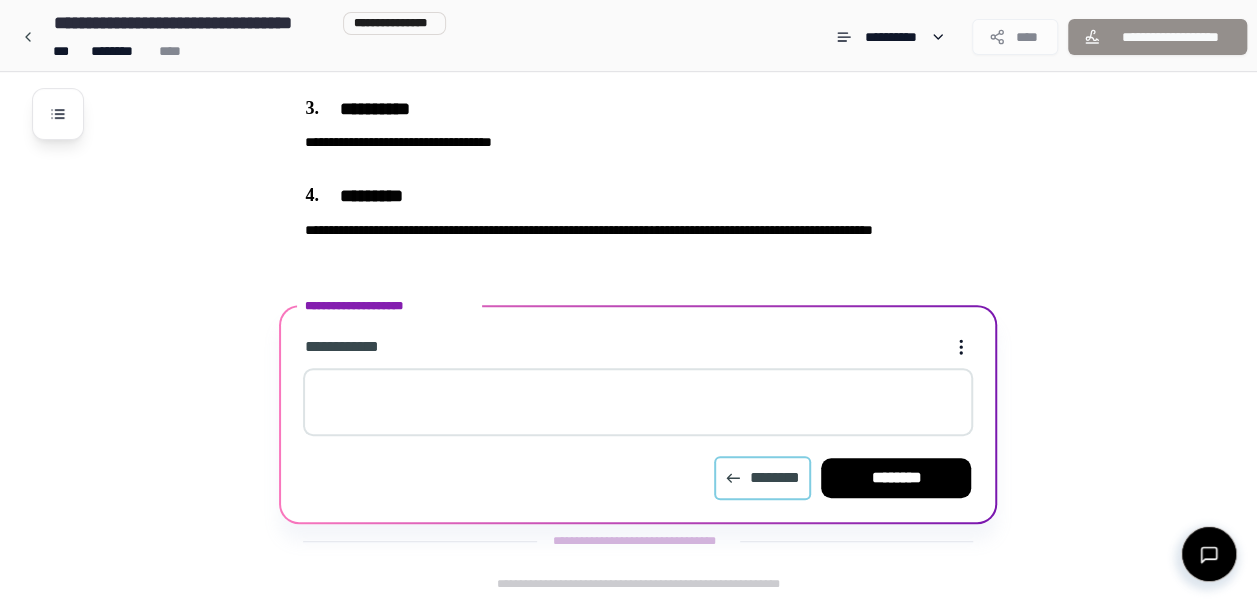 click on "********" at bounding box center [763, 478] 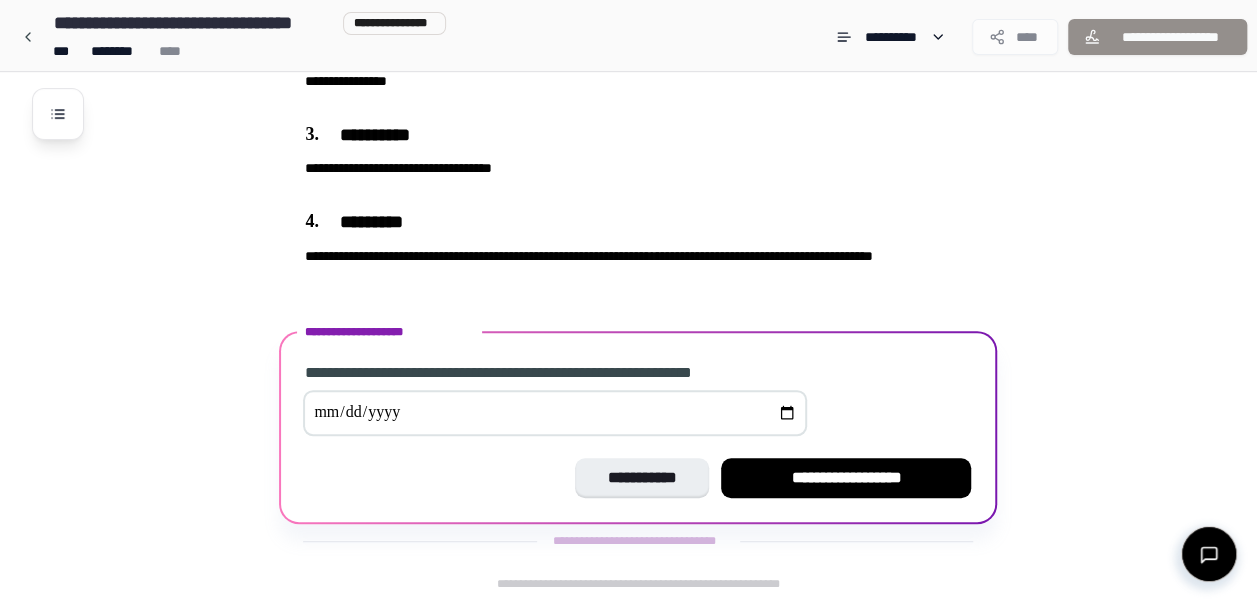click on "**********" at bounding box center [846, 478] 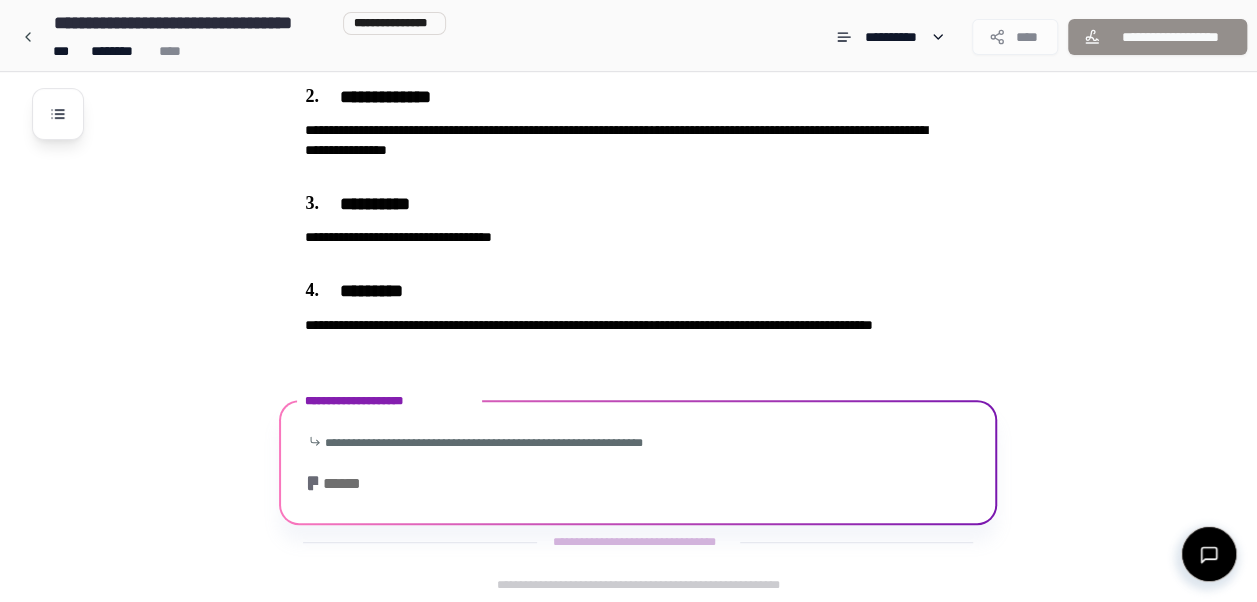 scroll, scrollTop: 369, scrollLeft: 0, axis: vertical 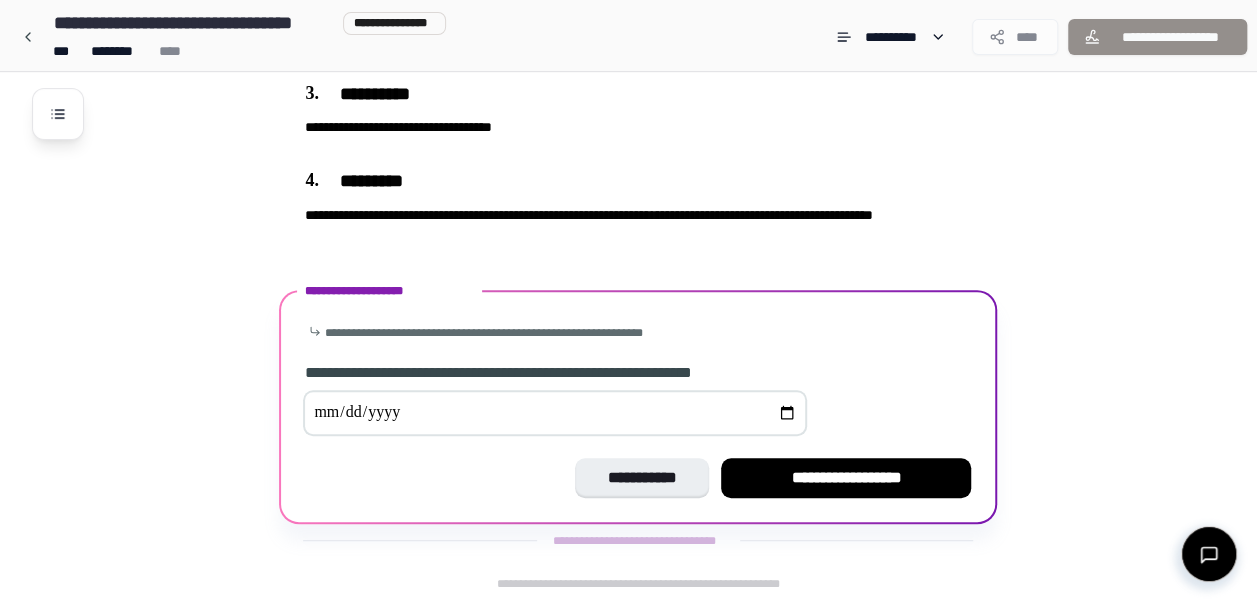 click at bounding box center [555, 413] 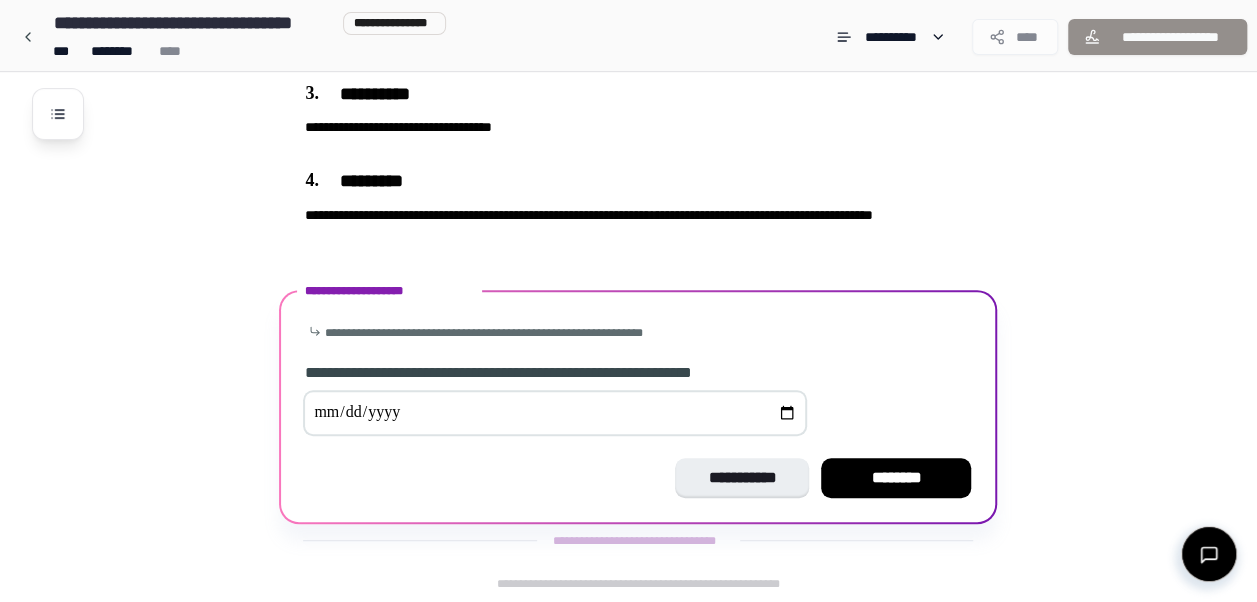 type on "**********" 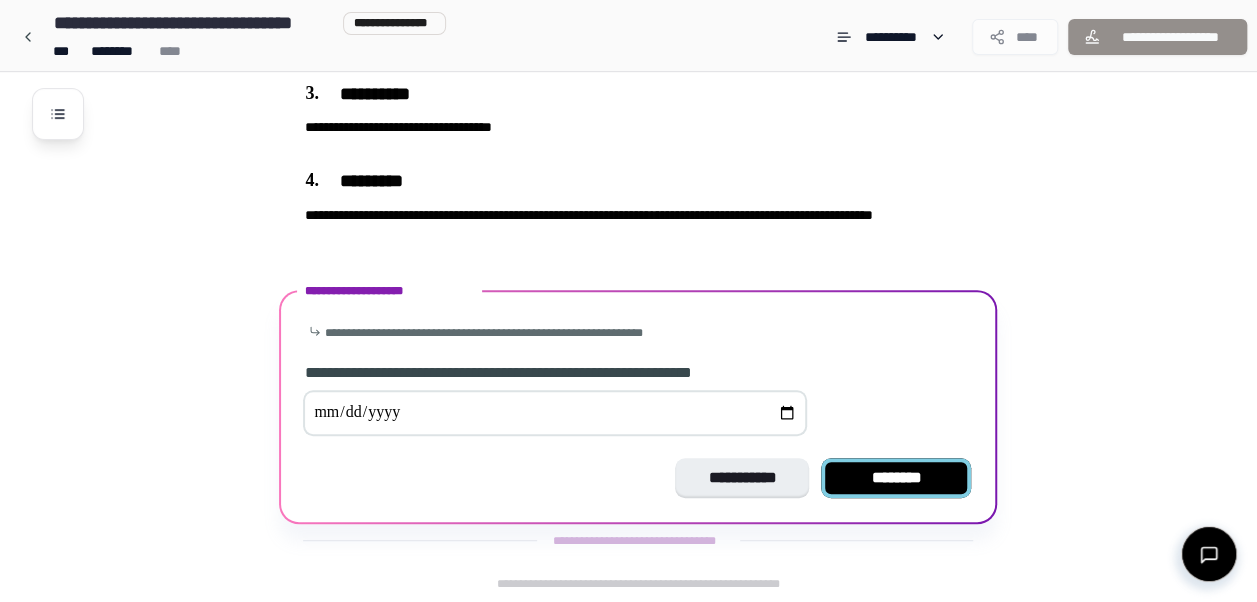 click on "********" at bounding box center (896, 478) 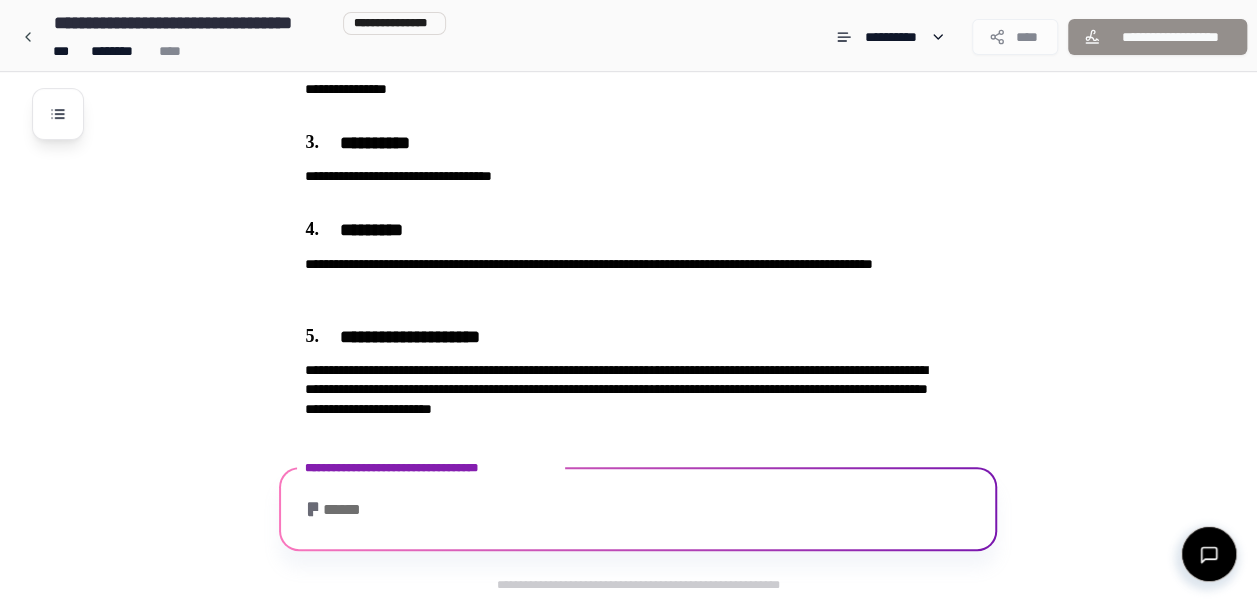 scroll, scrollTop: 438, scrollLeft: 0, axis: vertical 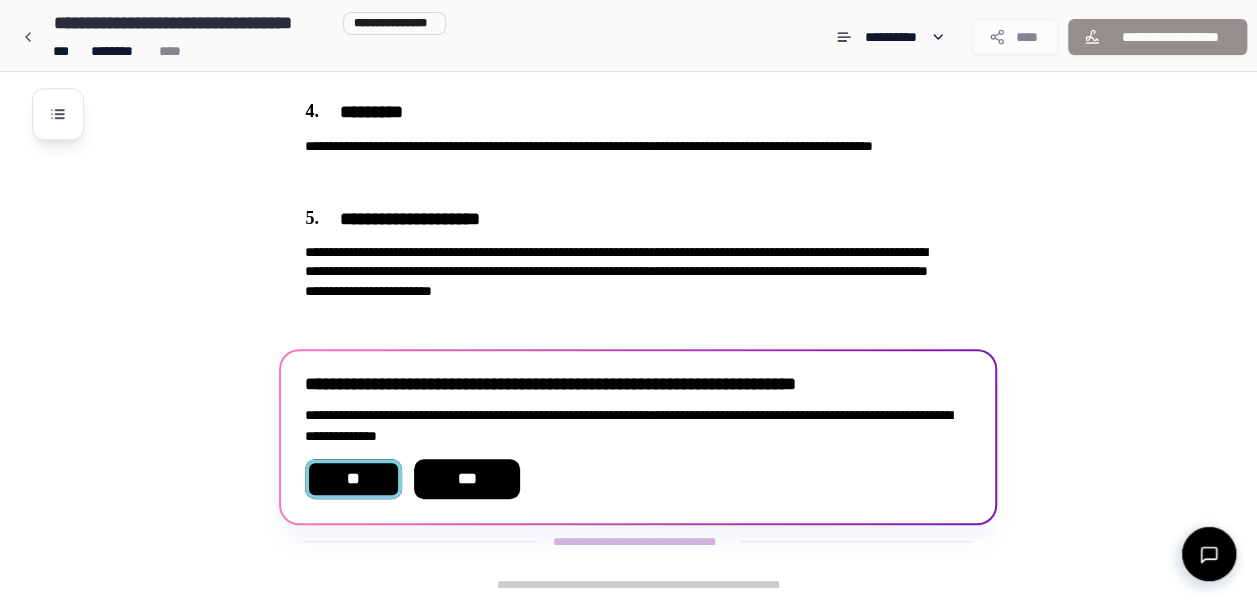 click on "**" at bounding box center (353, 479) 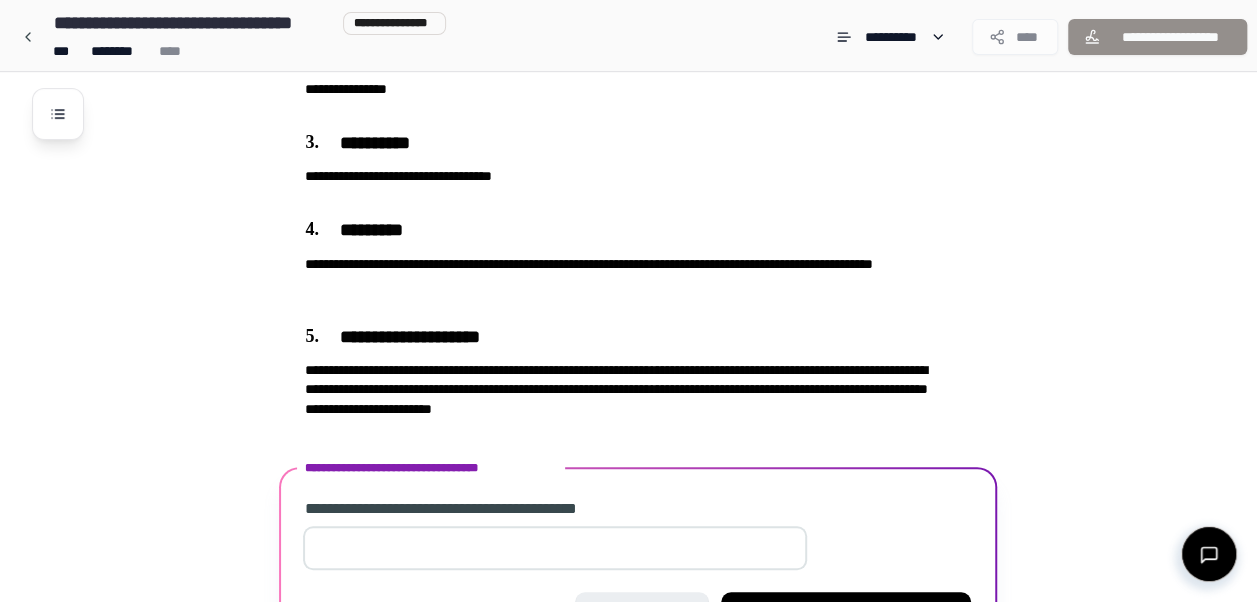 scroll, scrollTop: 454, scrollLeft: 0, axis: vertical 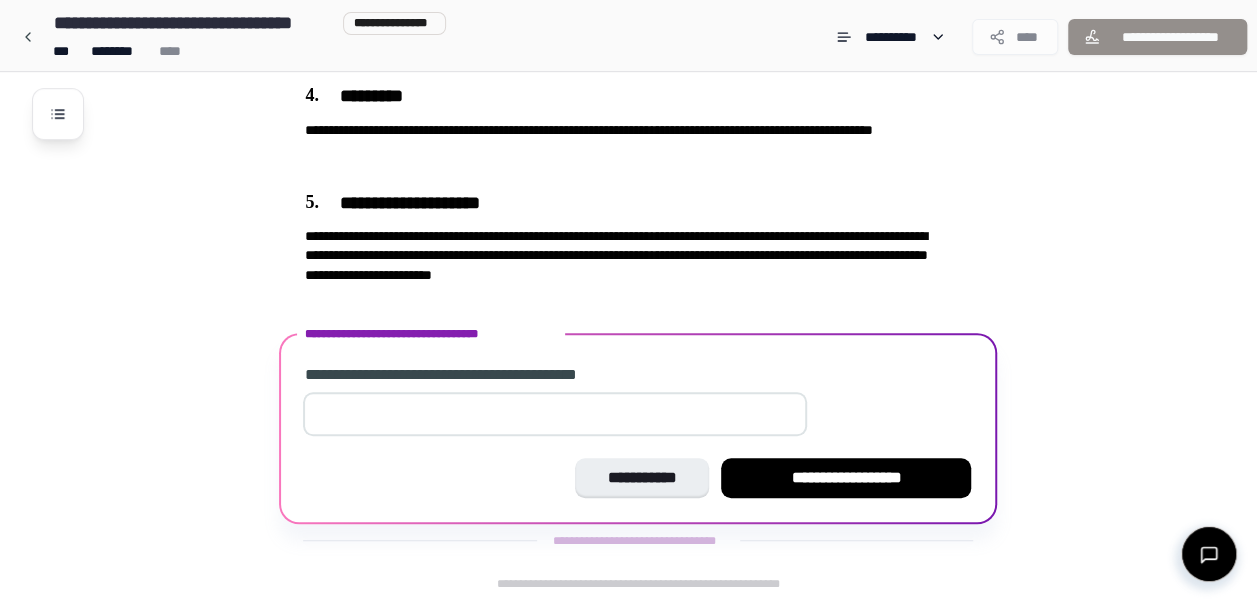 click at bounding box center (555, 414) 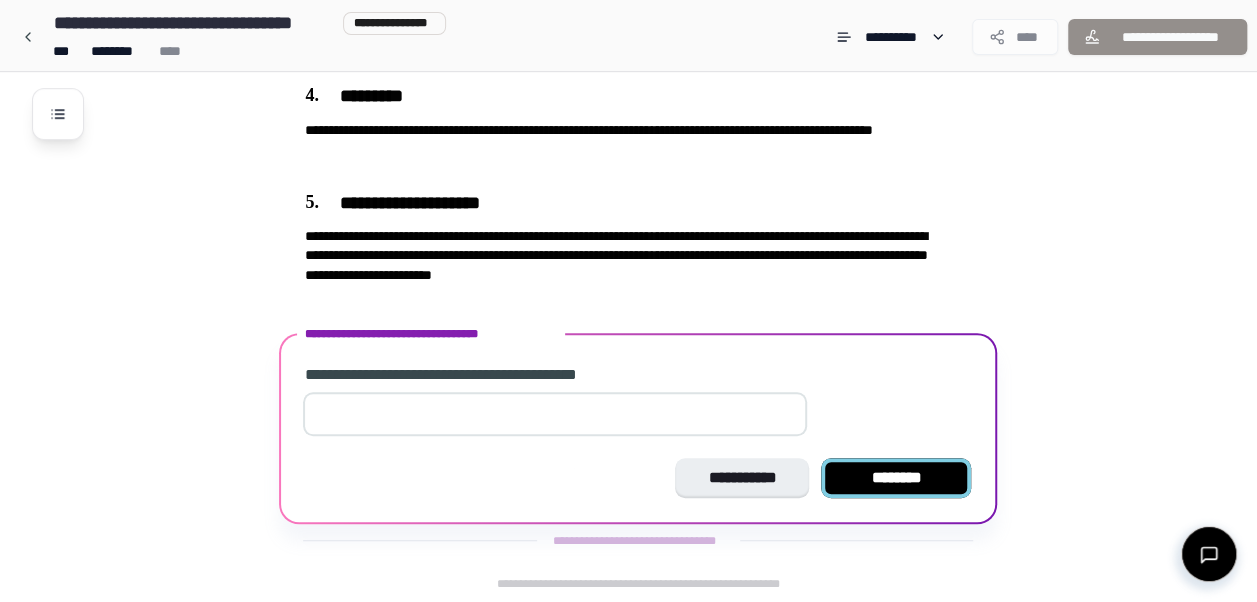 type on "*" 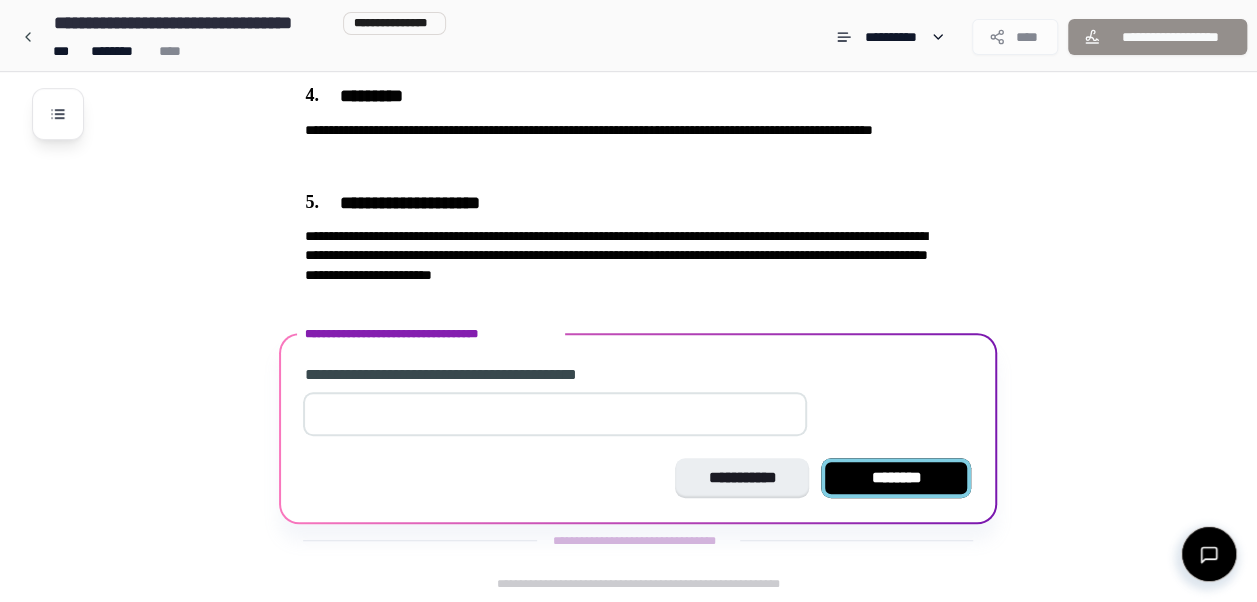 click on "********" at bounding box center (896, 478) 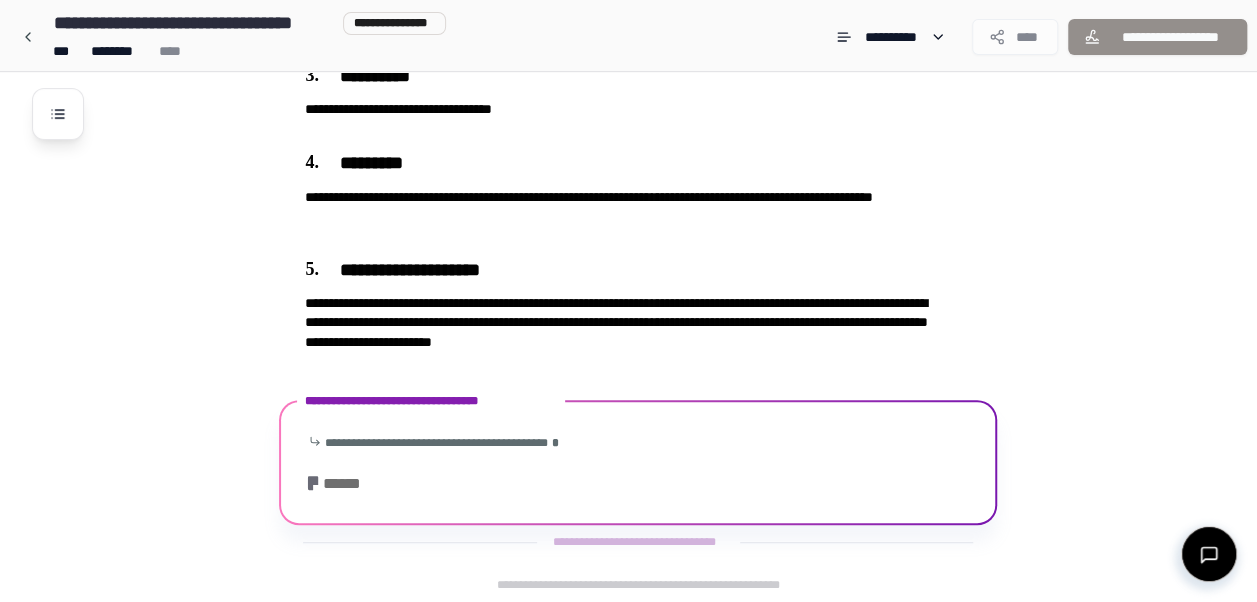 scroll, scrollTop: 524, scrollLeft: 0, axis: vertical 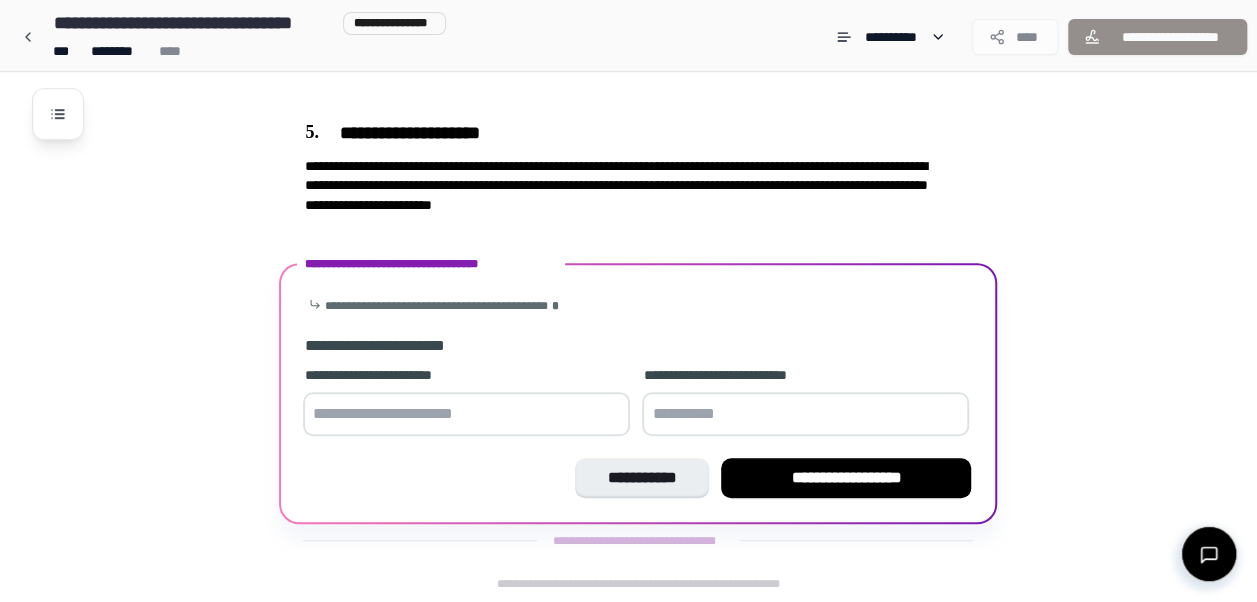 click at bounding box center (466, 414) 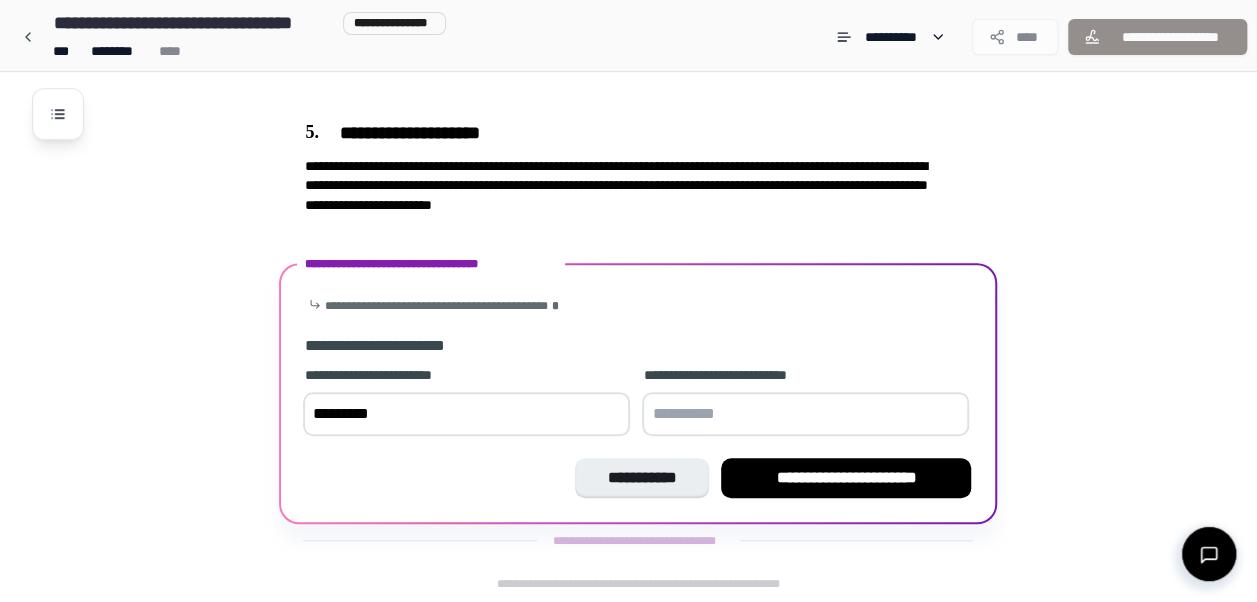 type on "*********" 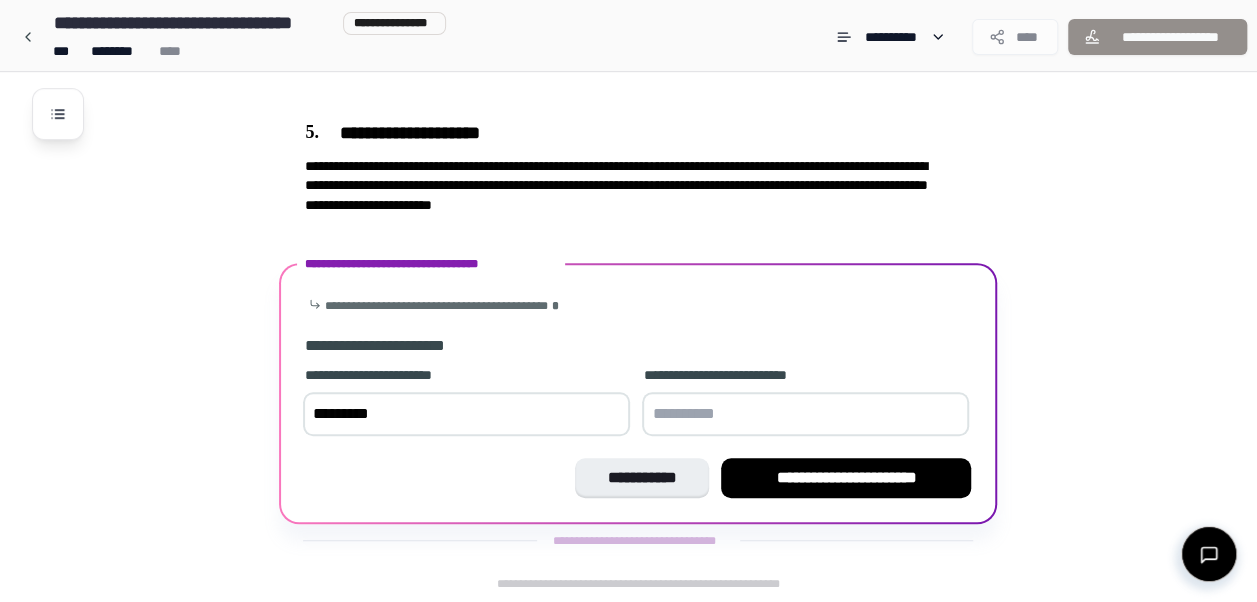 click at bounding box center (805, 414) 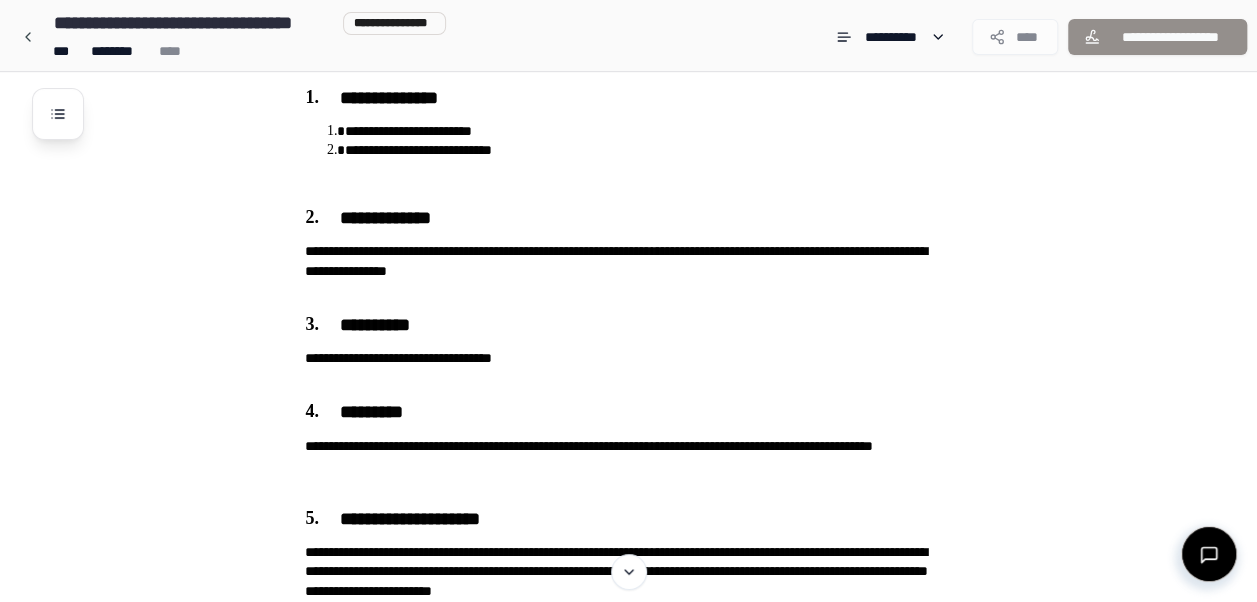 scroll, scrollTop: 0, scrollLeft: 0, axis: both 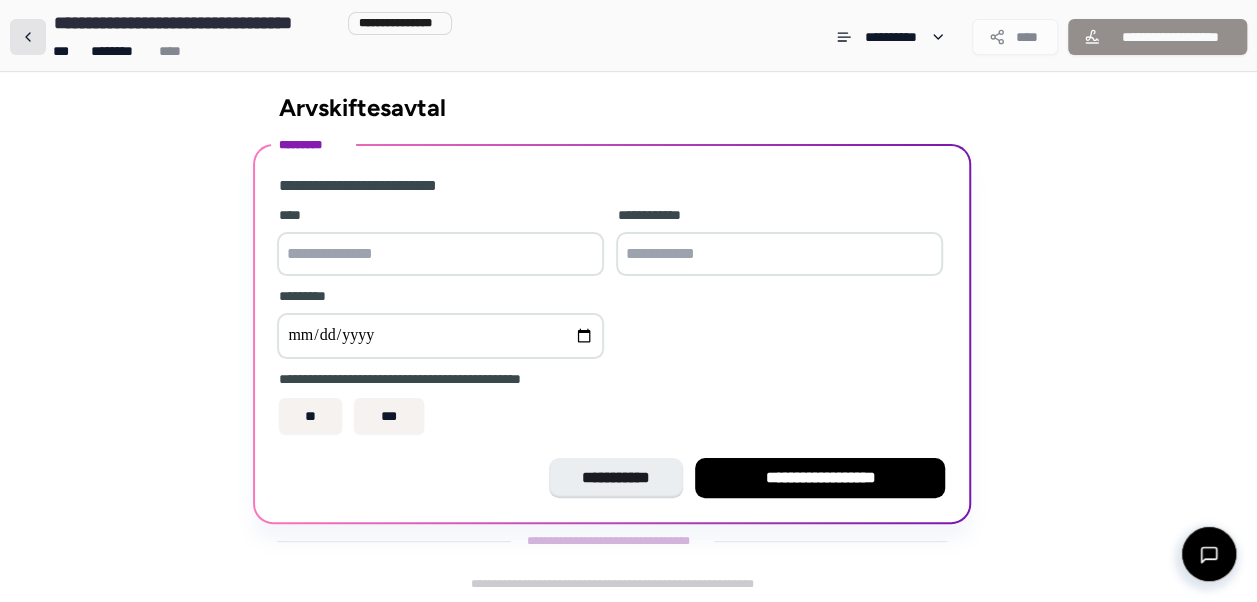click at bounding box center (28, 37) 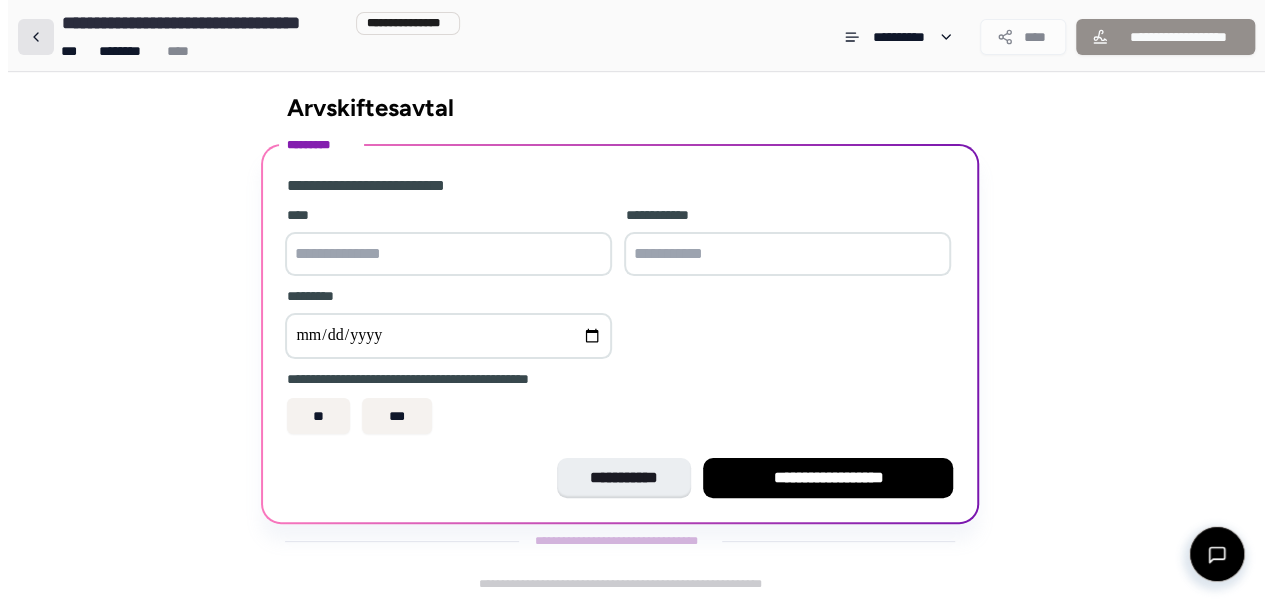 scroll, scrollTop: 0, scrollLeft: 0, axis: both 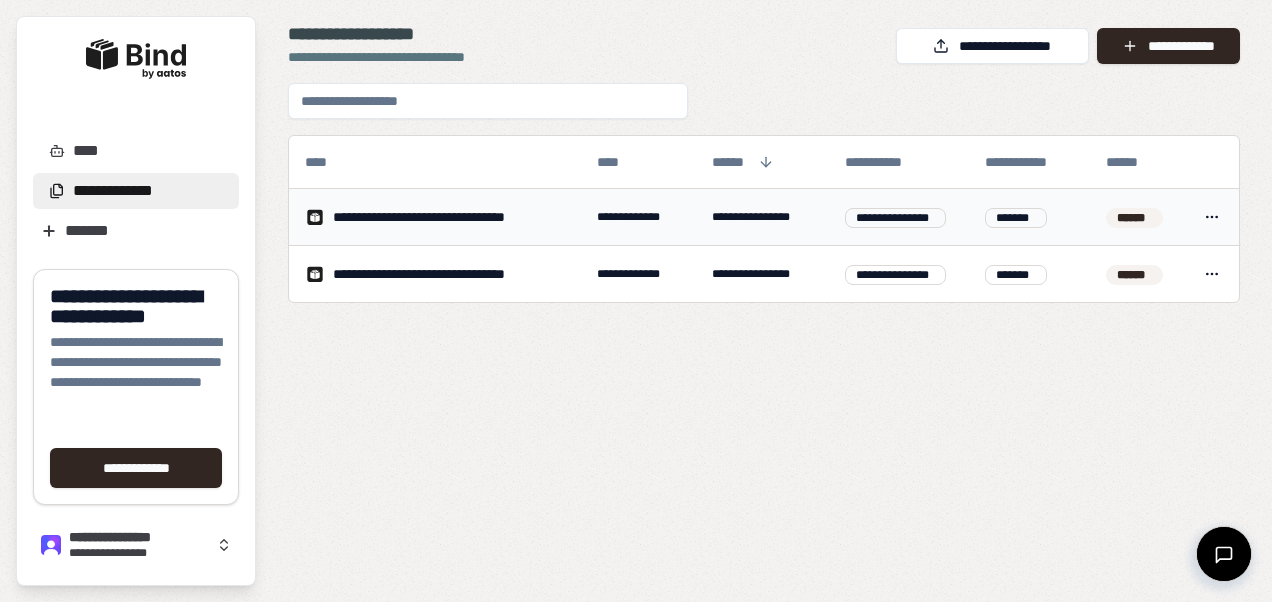 click on "**********" at bounding box center [441, 217] 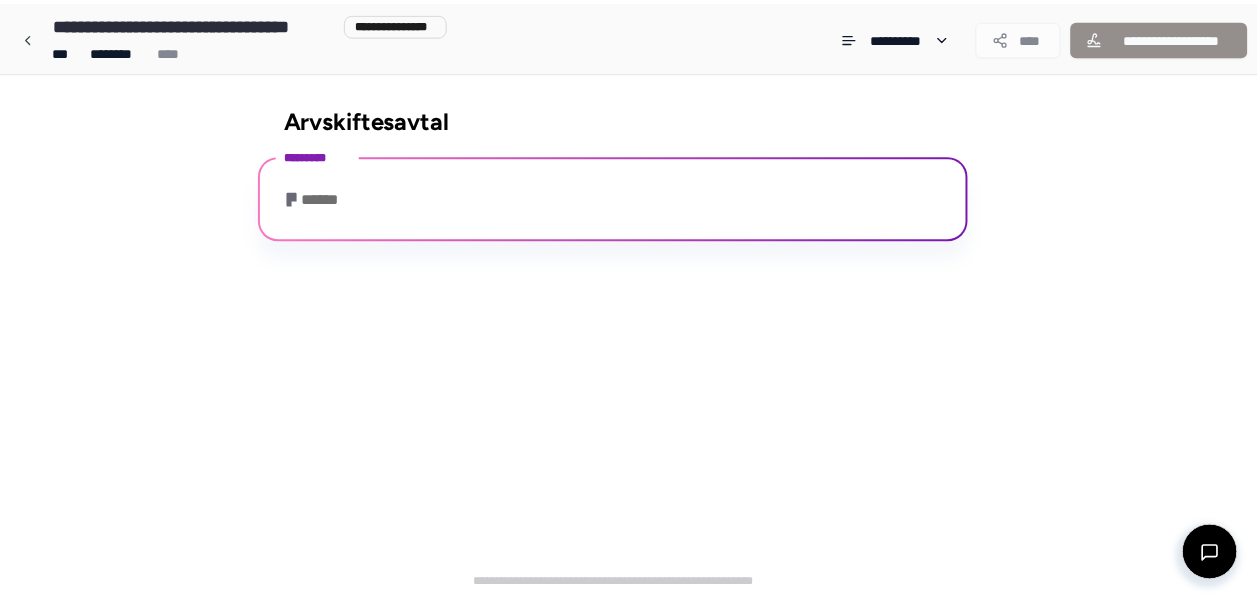 scroll, scrollTop: 11, scrollLeft: 0, axis: vertical 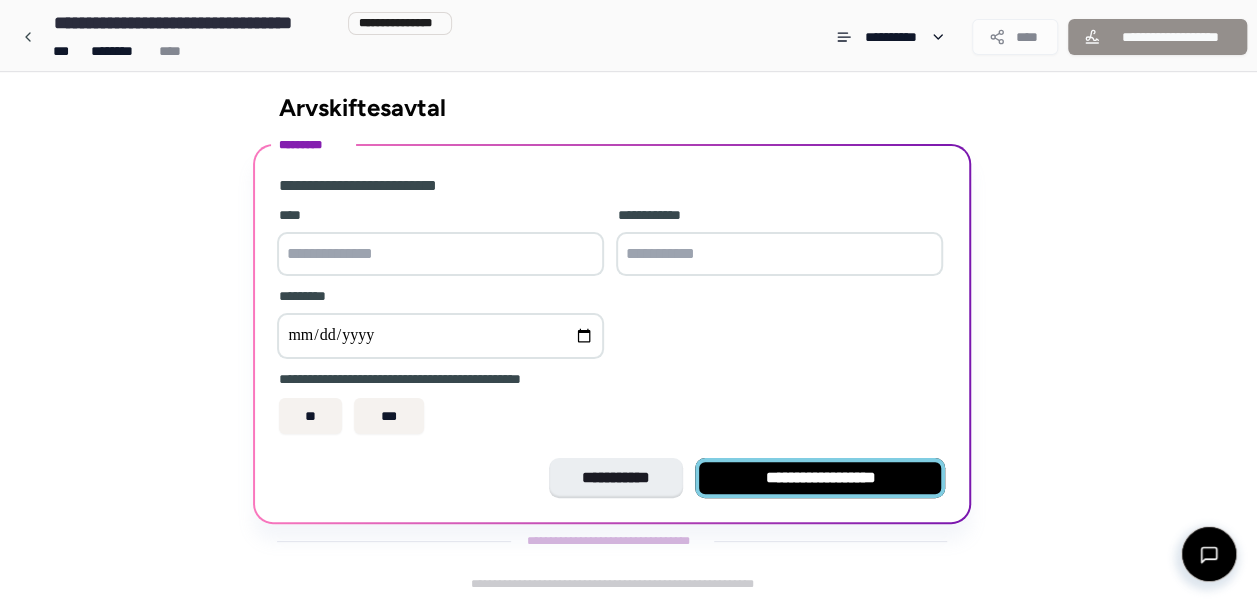 click on "**********" at bounding box center [820, 478] 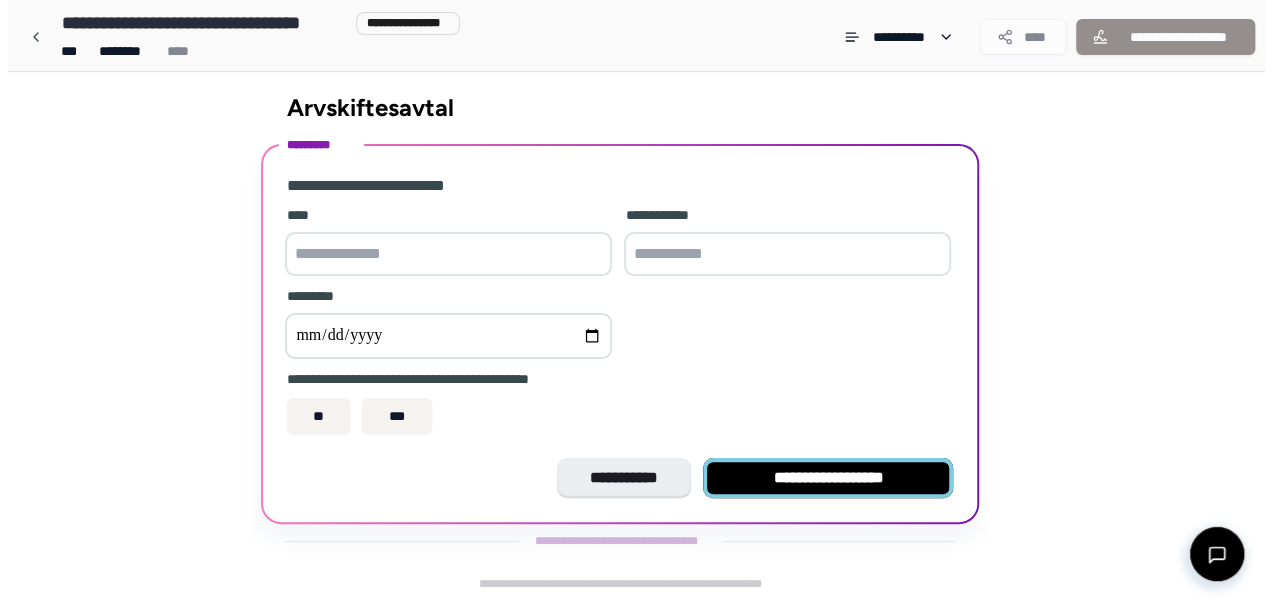 scroll, scrollTop: 0, scrollLeft: 0, axis: both 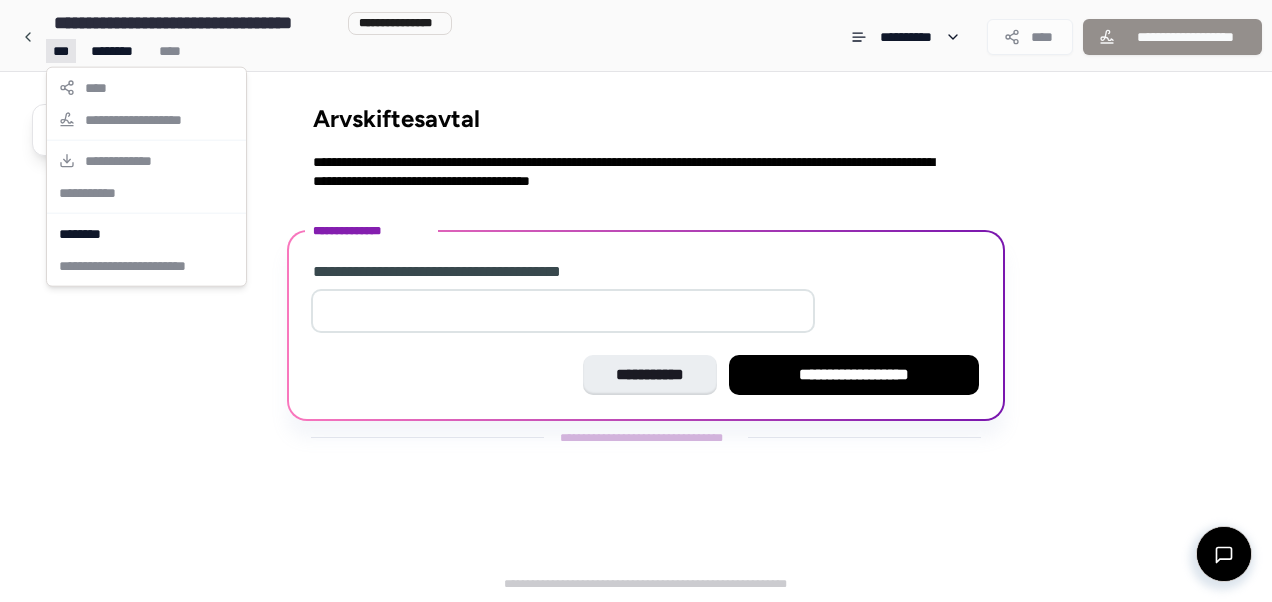 click on "**********" at bounding box center [636, 301] 